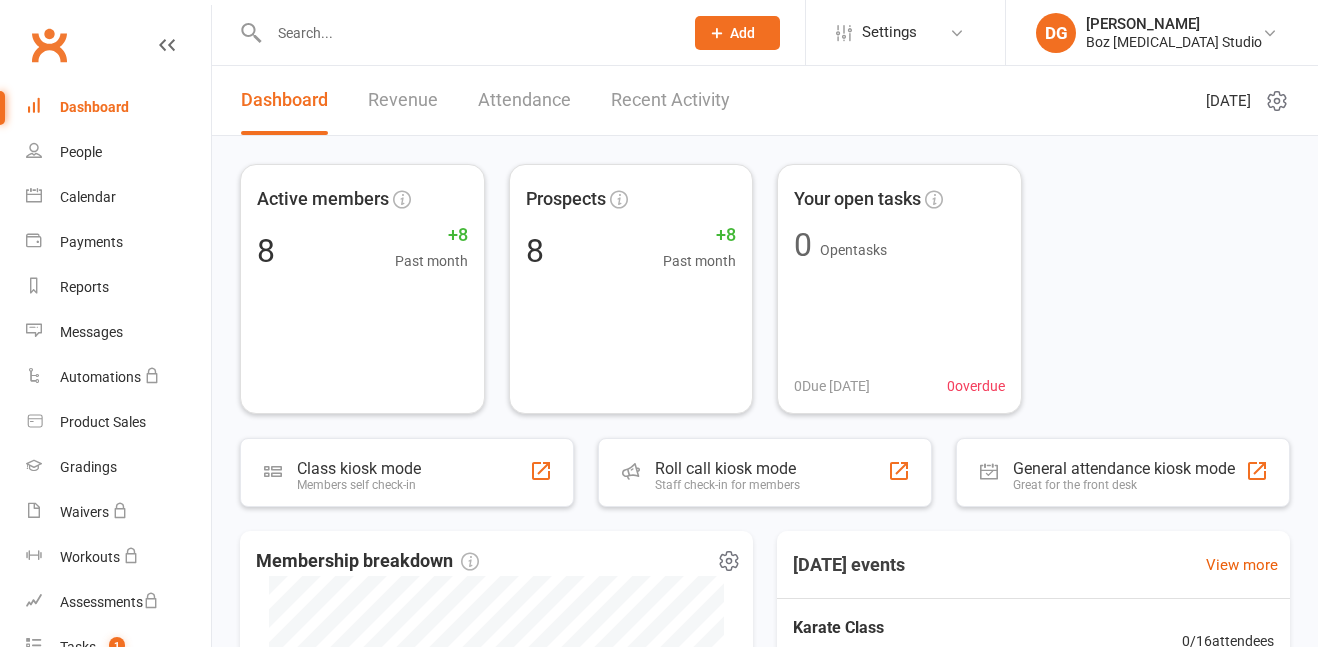 scroll, scrollTop: 0, scrollLeft: 0, axis: both 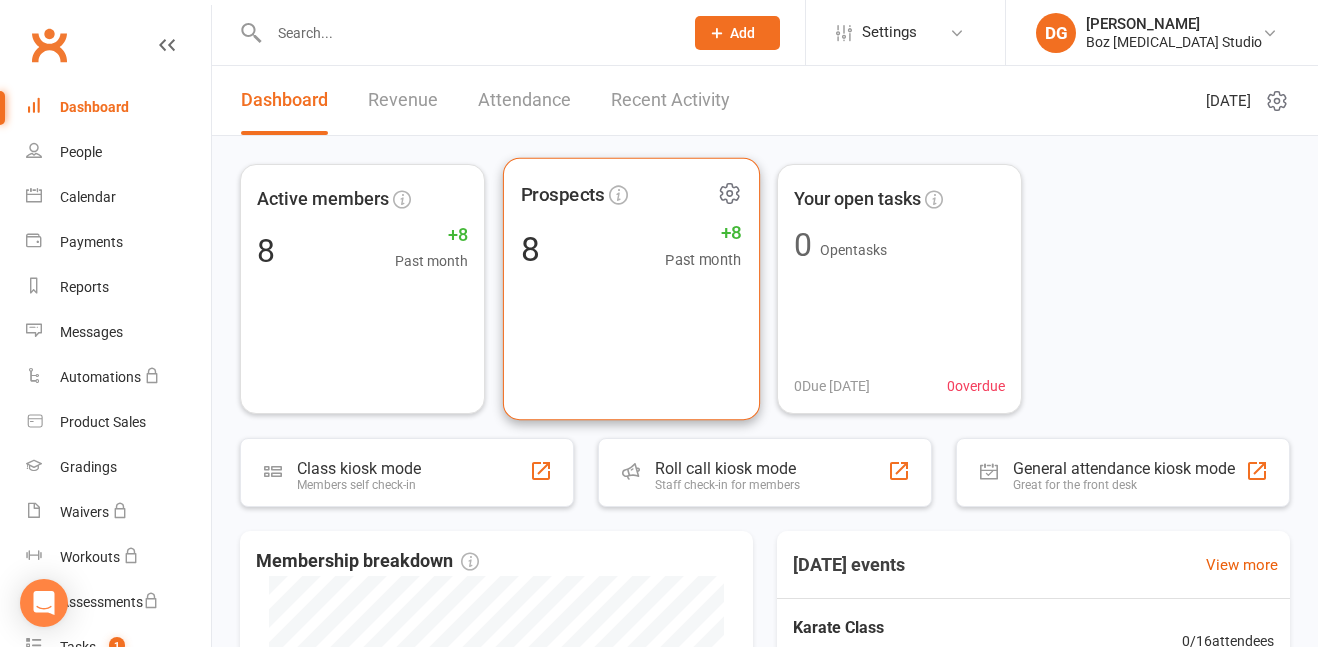 click on "8 +8 Past month" at bounding box center [630, 248] 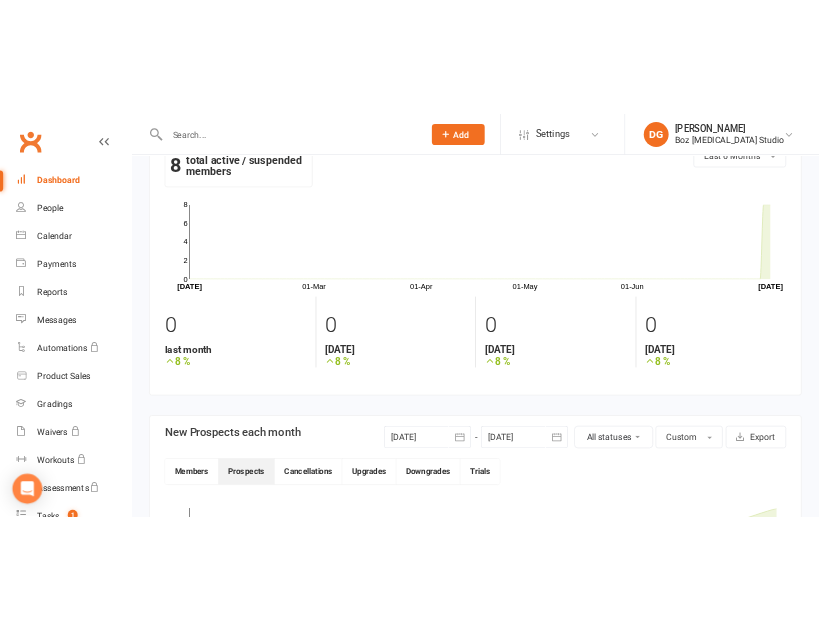 scroll, scrollTop: 0, scrollLeft: 0, axis: both 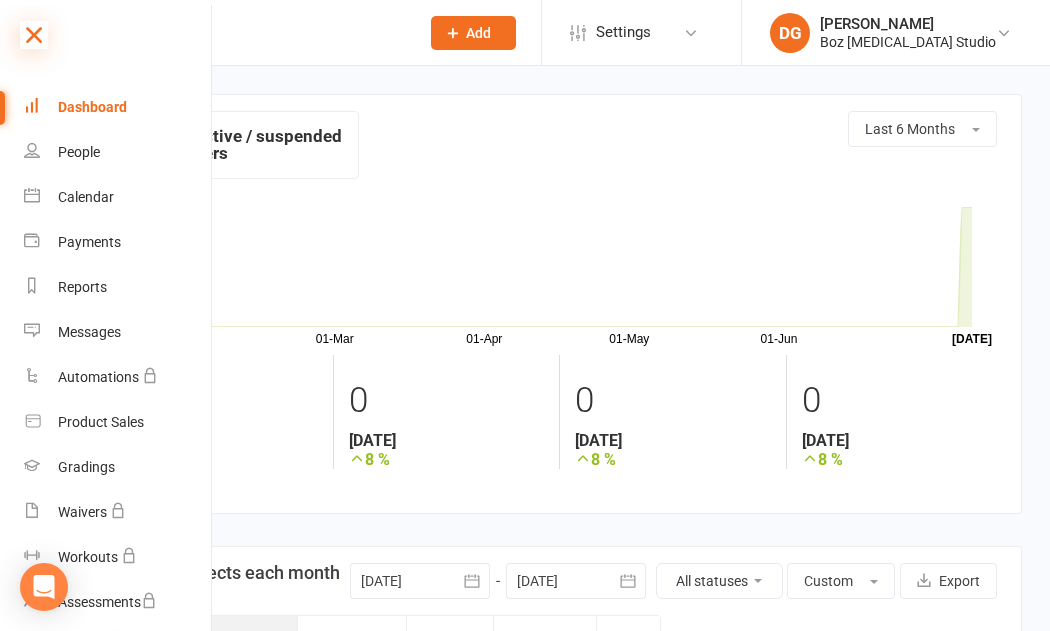 click at bounding box center [34, 35] 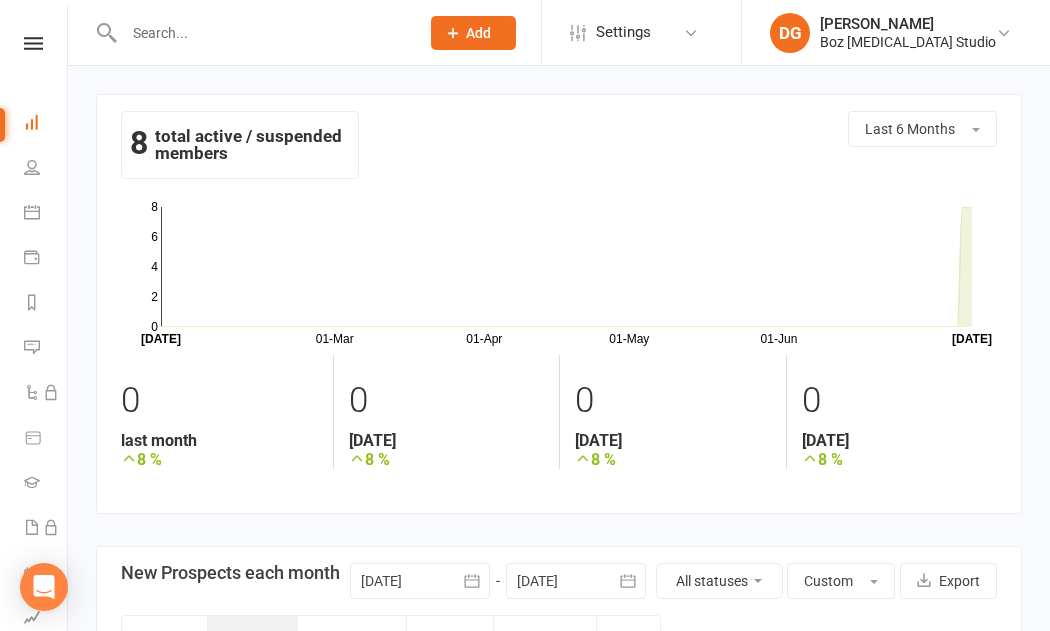 click 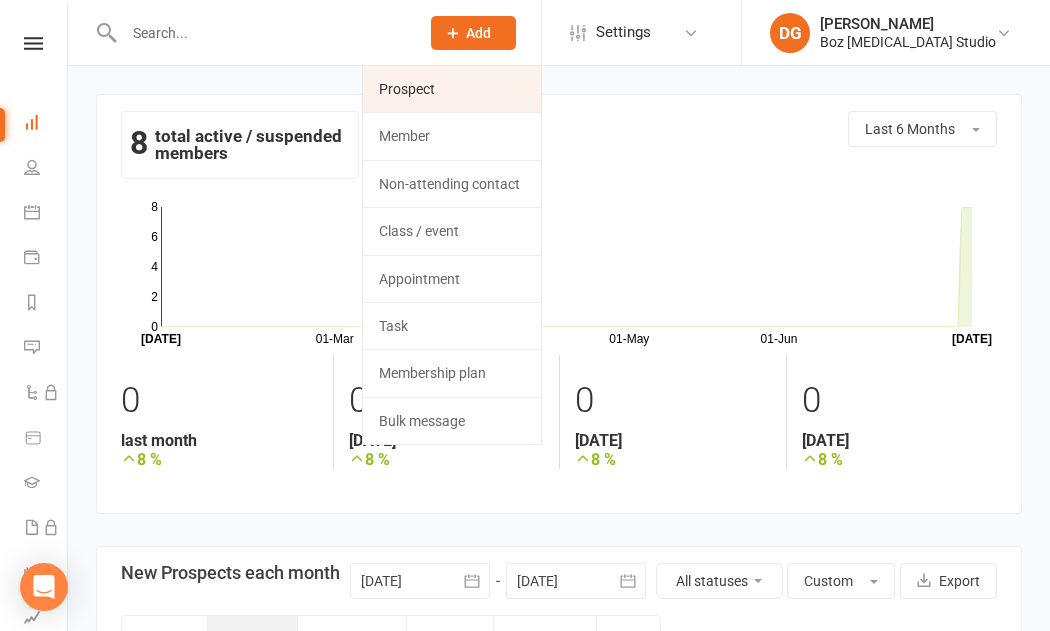 click on "Prospect" 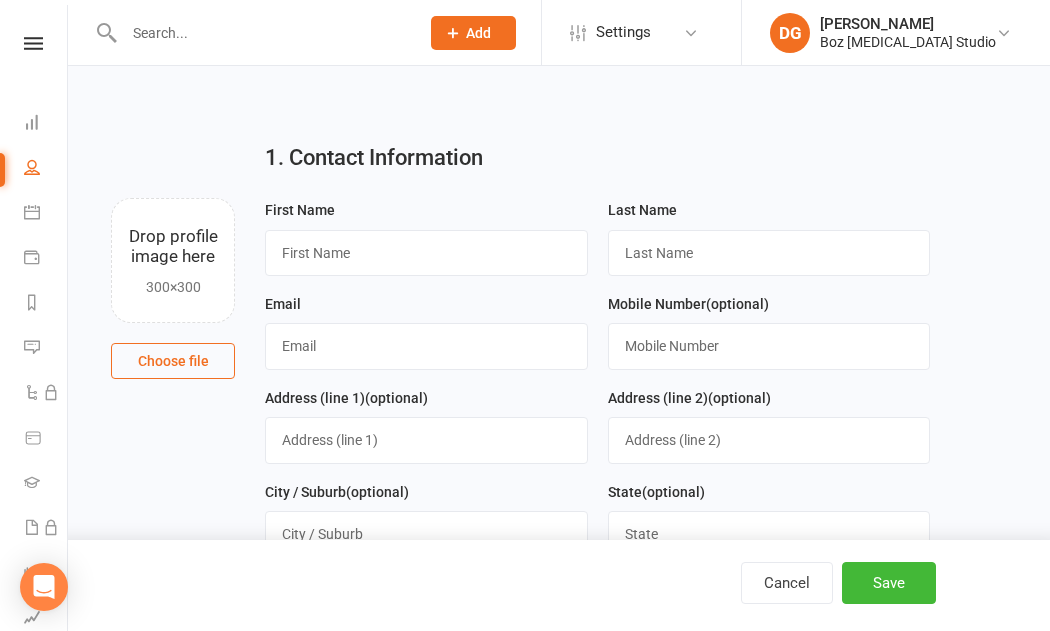 click on "1. Contact Information" at bounding box center (597, 162) 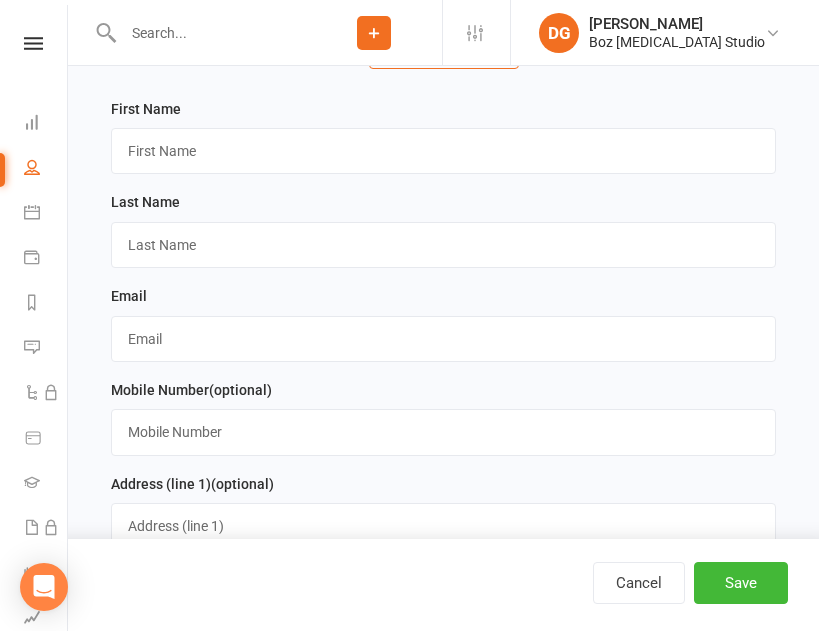 scroll, scrollTop: 343, scrollLeft: 0, axis: vertical 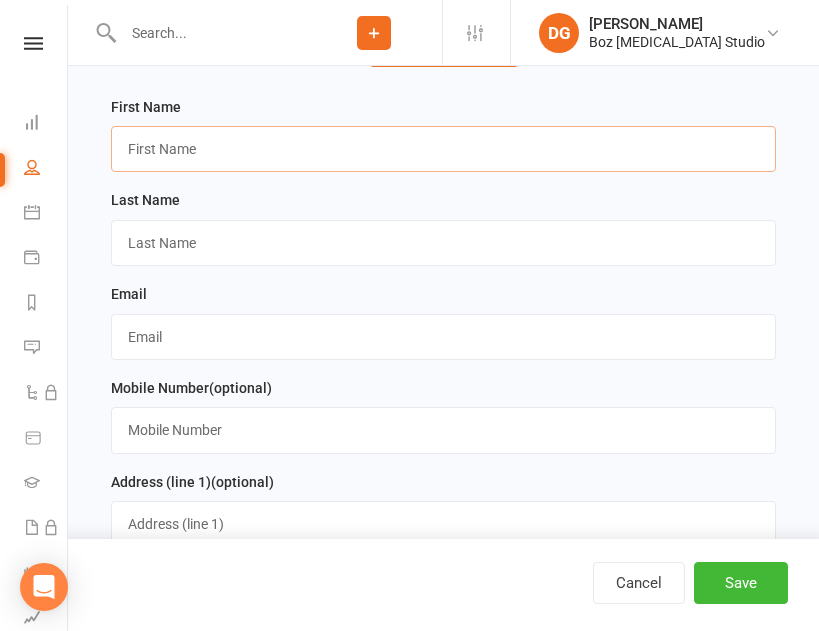 click at bounding box center [443, 149] 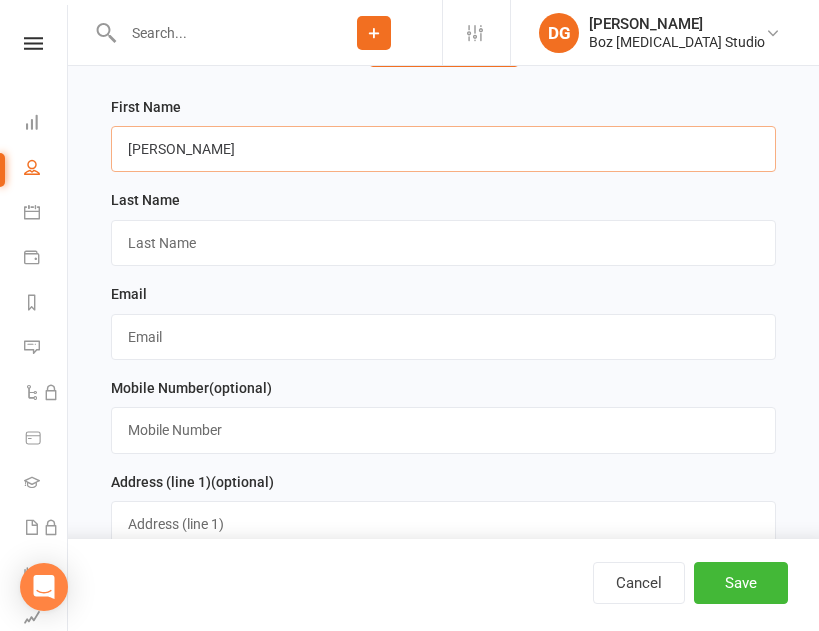 type on "Benjamin" 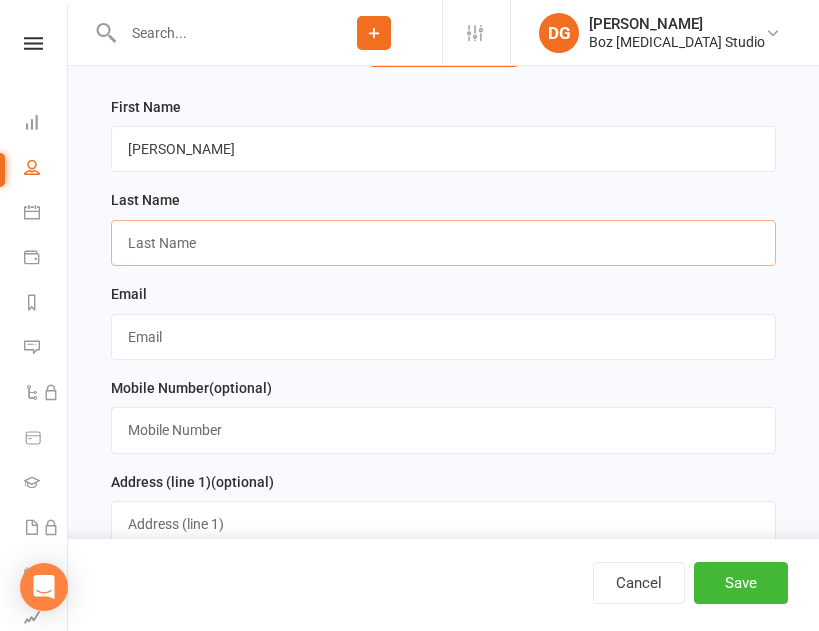 click at bounding box center [443, 243] 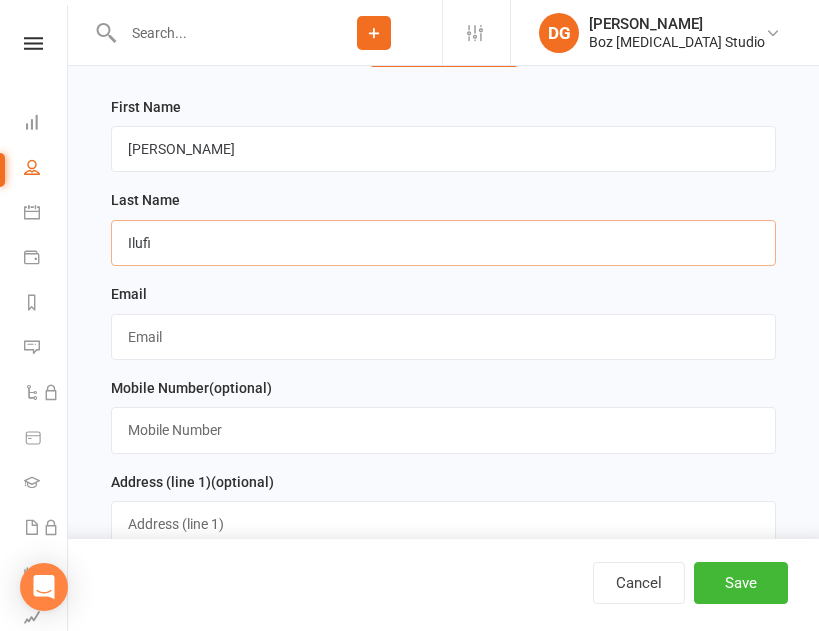 type on "Ilufi" 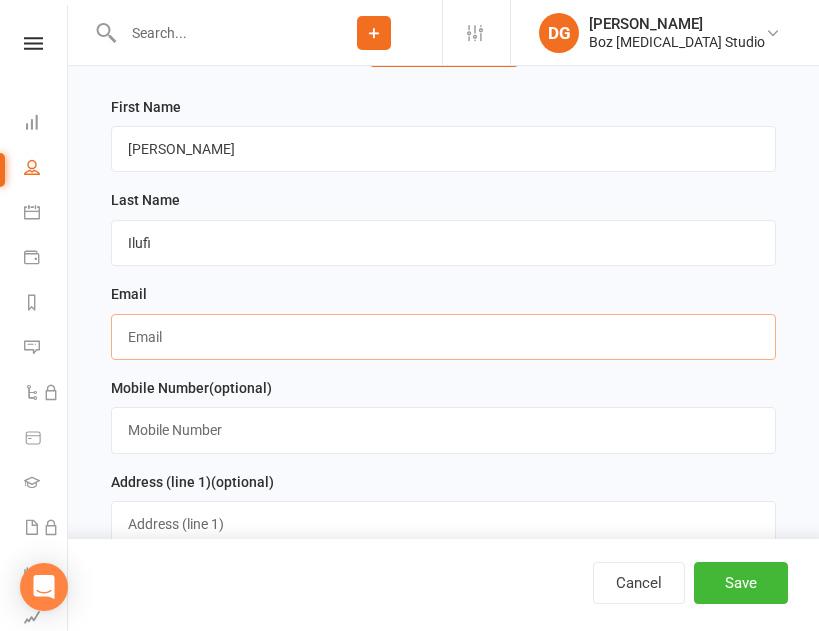 click at bounding box center [443, 337] 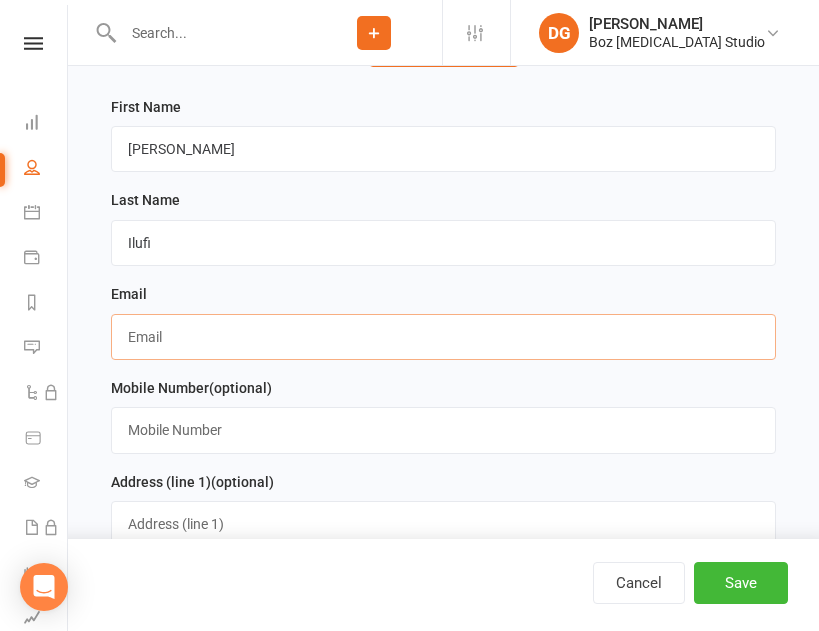 paste on "enjaminiluffi5@gmail.com" 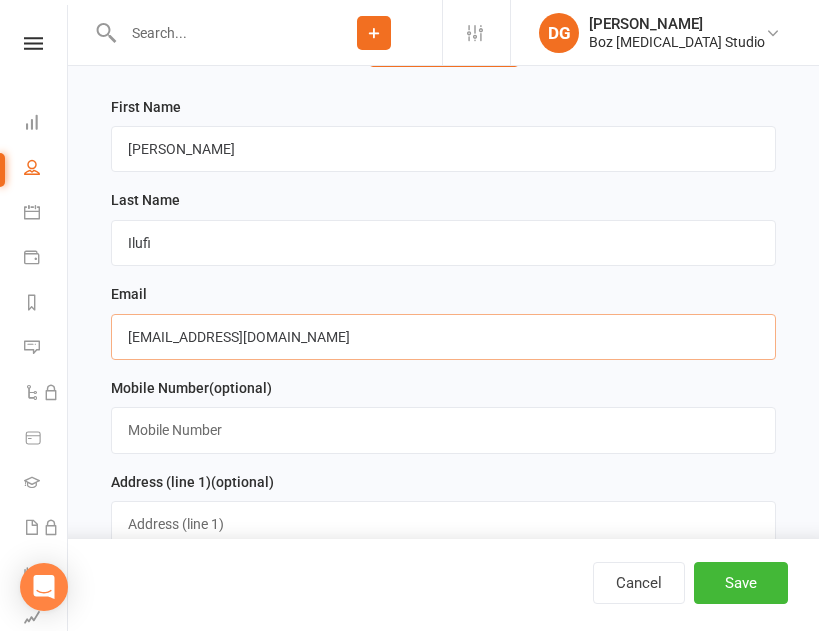 click on "enjaminiluffi5@gmail.com" at bounding box center (443, 337) 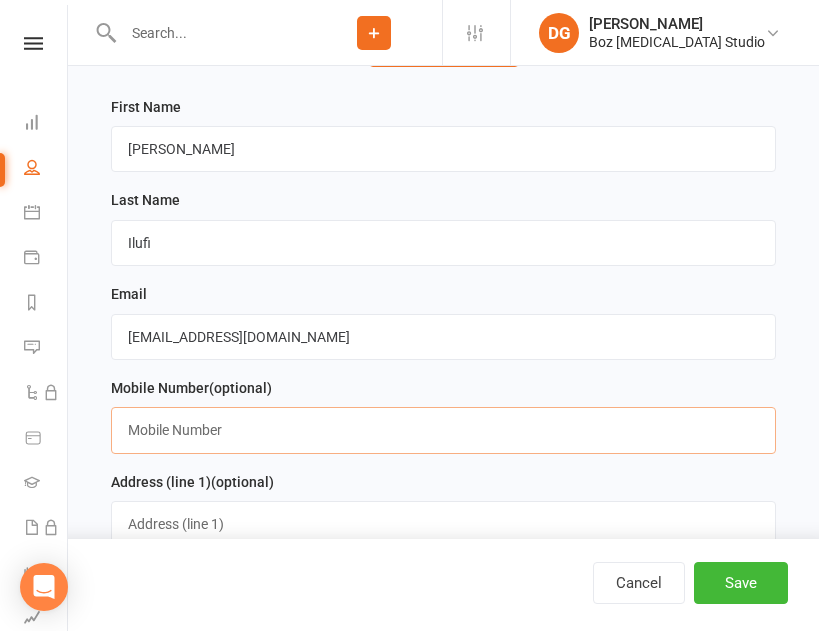 click at bounding box center [443, 430] 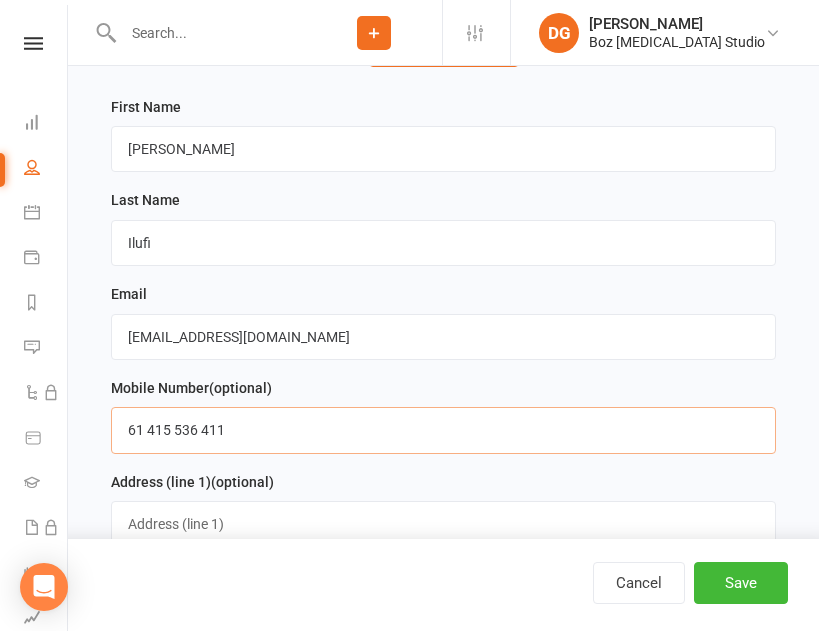 click on "61 415 536 411" at bounding box center [443, 430] 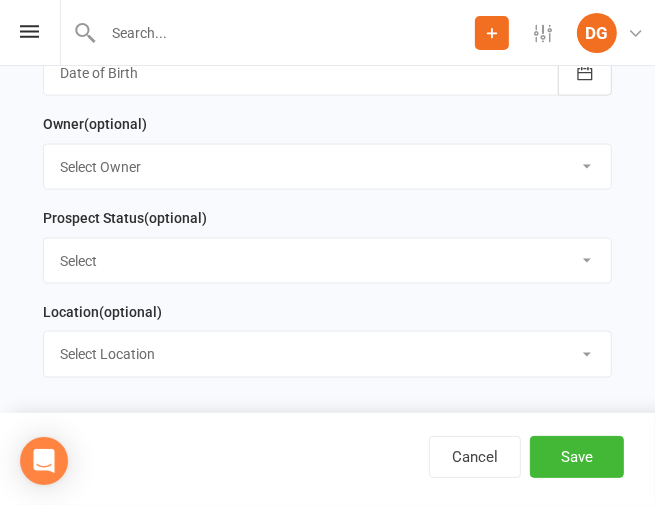 scroll, scrollTop: 1264, scrollLeft: 0, axis: vertical 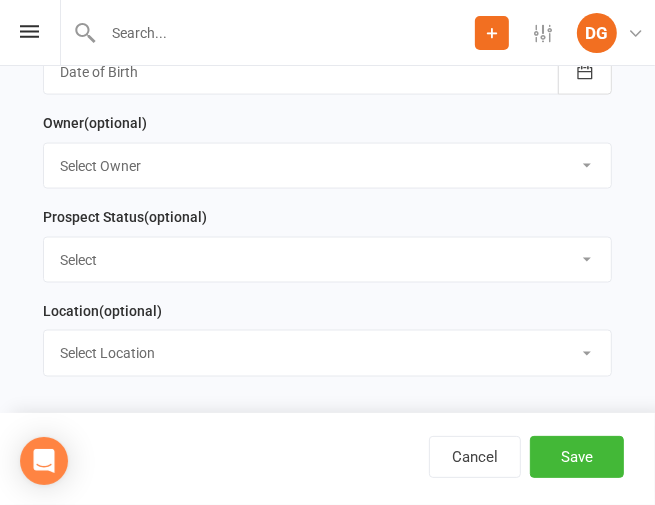type on "61 415 536 411" 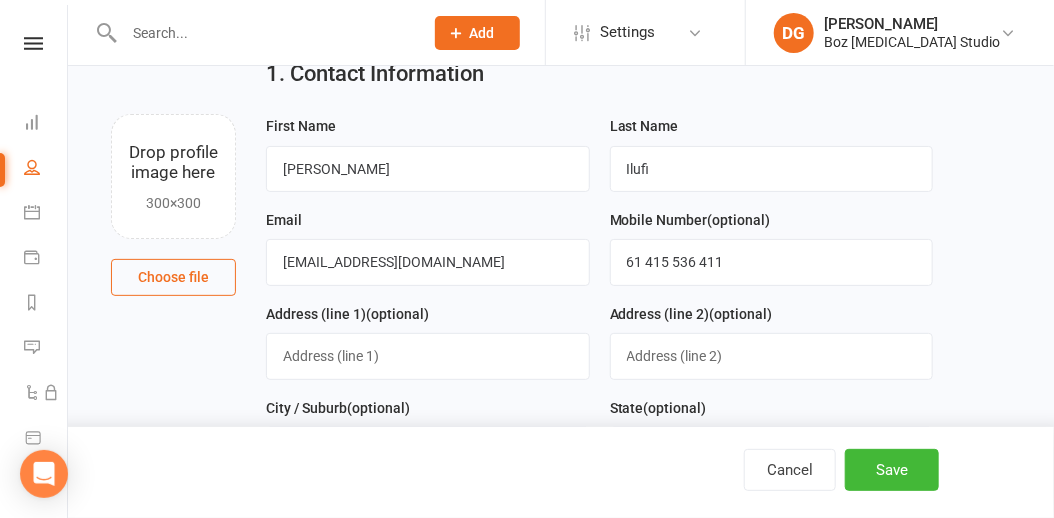 scroll, scrollTop: 0, scrollLeft: 0, axis: both 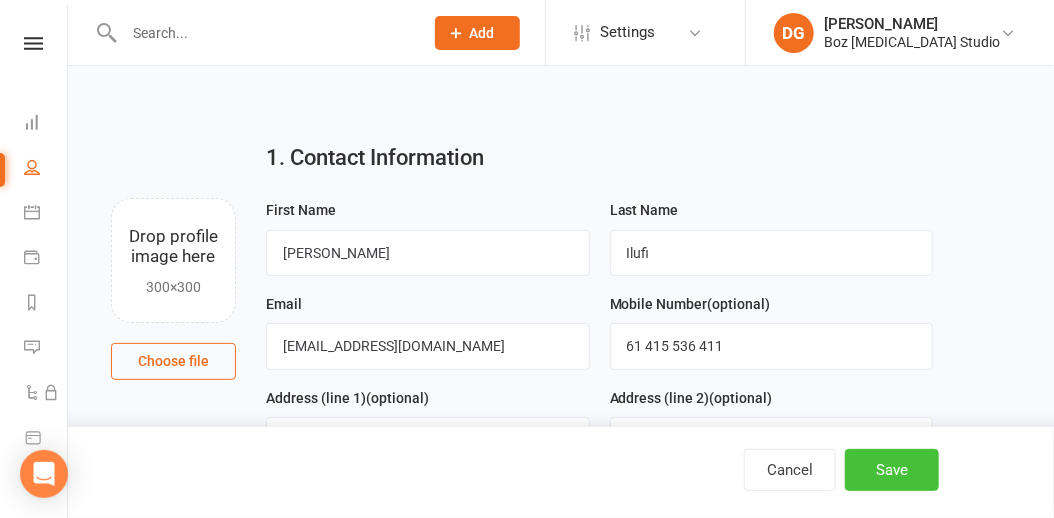 click on "Save" at bounding box center (892, 470) 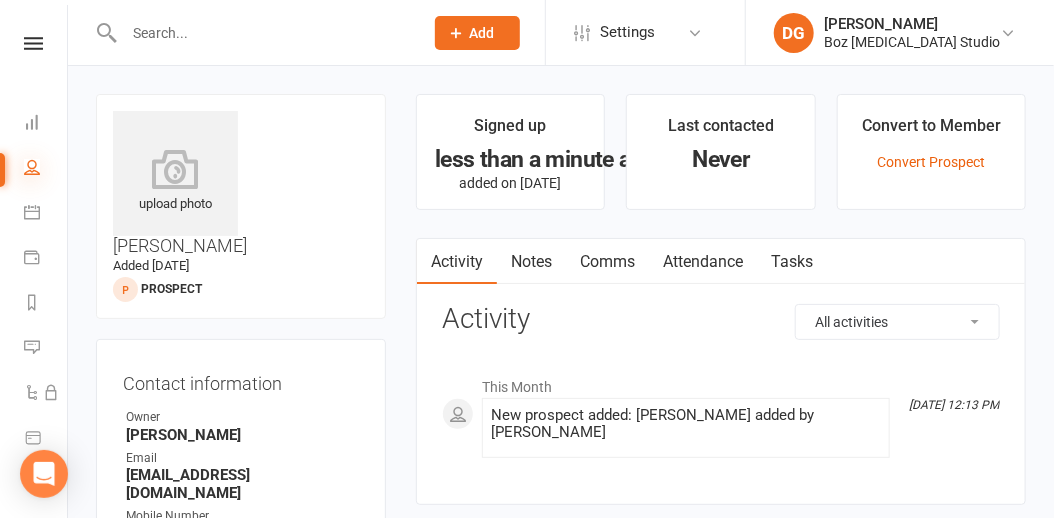 click at bounding box center [32, 167] 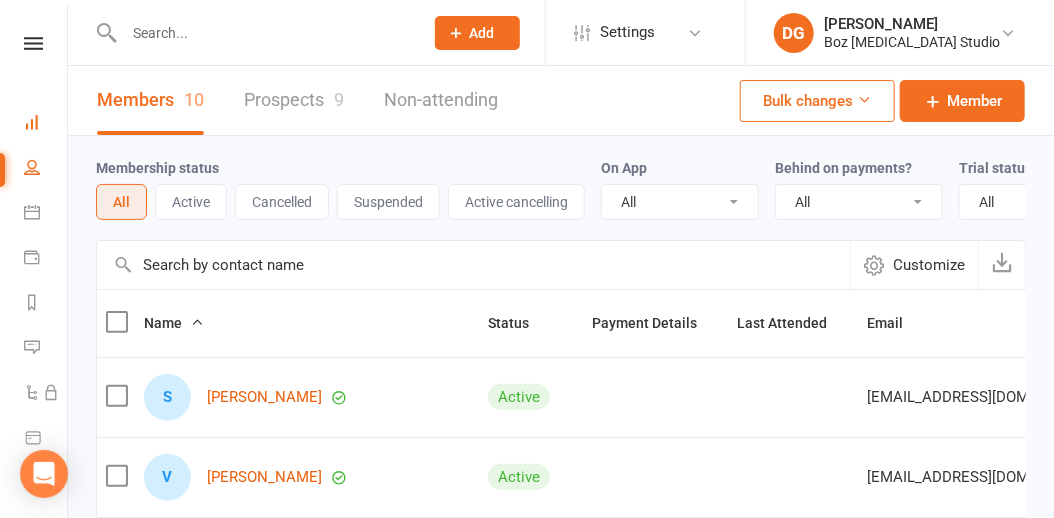 click on "Dashboard" at bounding box center [46, 124] 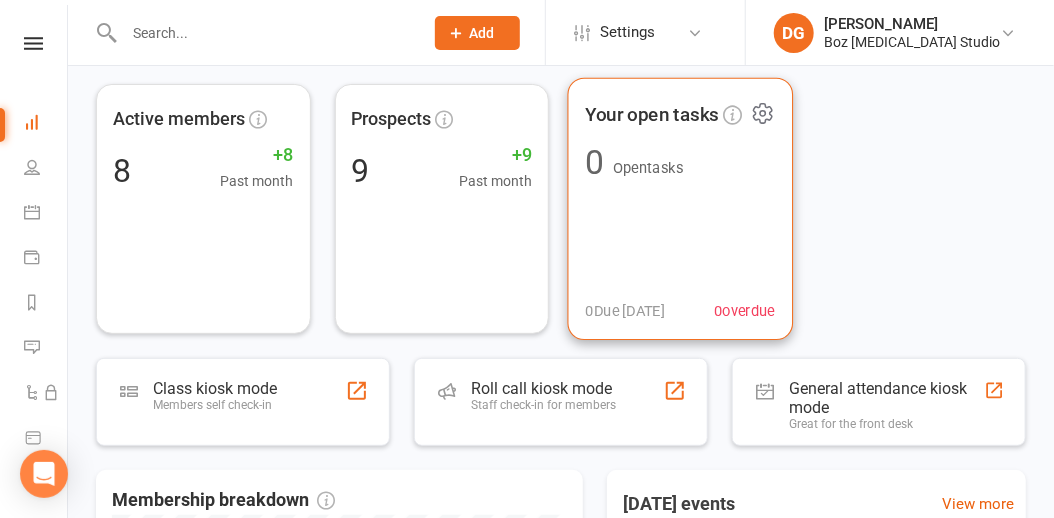 scroll, scrollTop: 79, scrollLeft: 0, axis: vertical 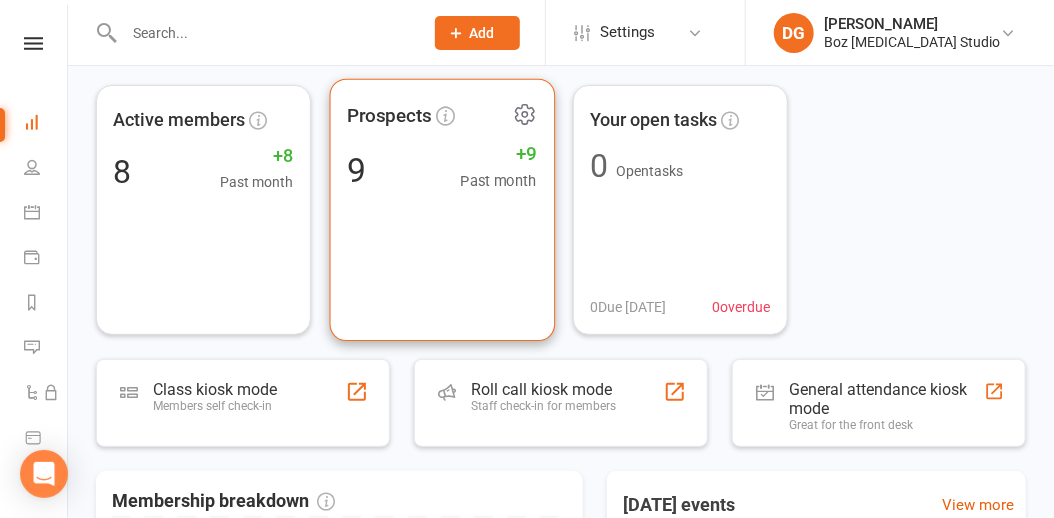 click on "Prospects   9 +9 Past month" at bounding box center [441, 210] 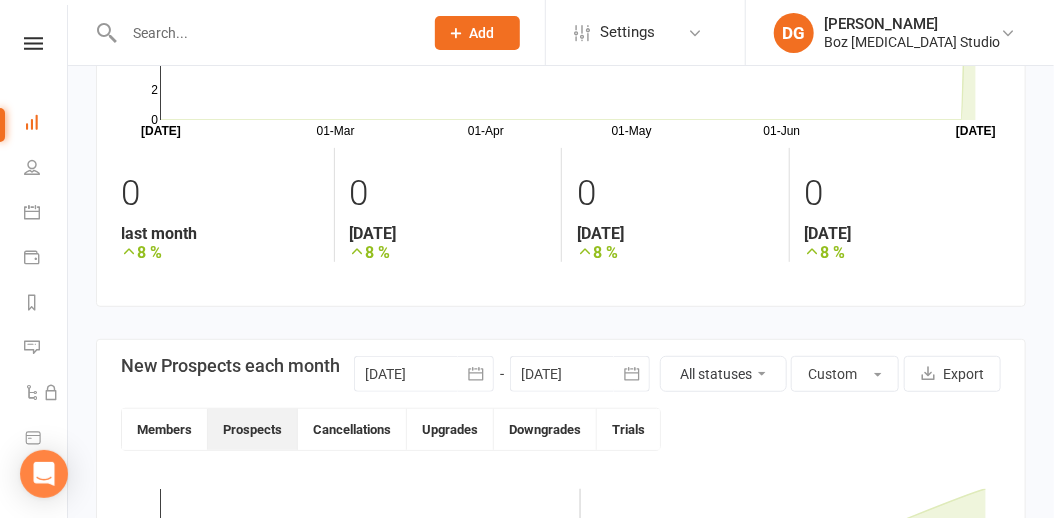 scroll, scrollTop: 202, scrollLeft: 0, axis: vertical 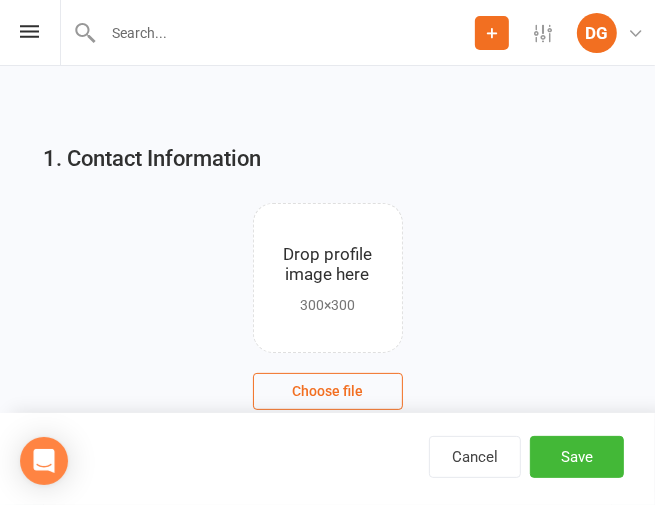 click on "1. Contact Information  Drop profile image here 300×300 Choose file
First Name
Last Name
Email
Mobile Number  (optional)
Address (line 1)  (optional)
Address (line 2)  (optional)
City / Suburb  (optional)
State  (optional)
Postcode  (optional)
Date of Birth  (optional)
[DATE] - [DATE]
2021
2022
2023
2024
2025
2026
2027
2028
2029
2030
2031
2032
2033
2034
2035
2036
2037
2038
2039
2040
Owner  (optional) Select Owner [PERSON_NAME] [PERSON_NAME] [PERSON_NAME]
Prospect Status  (optional) Select Not Ready" at bounding box center [327, 1362] 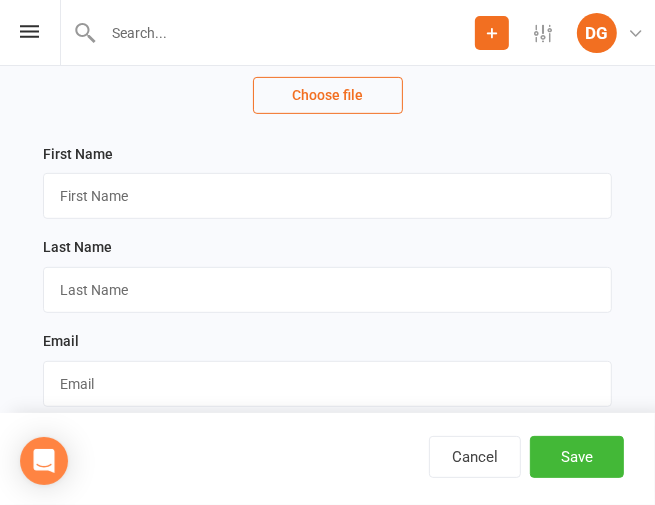 scroll, scrollTop: 300, scrollLeft: 0, axis: vertical 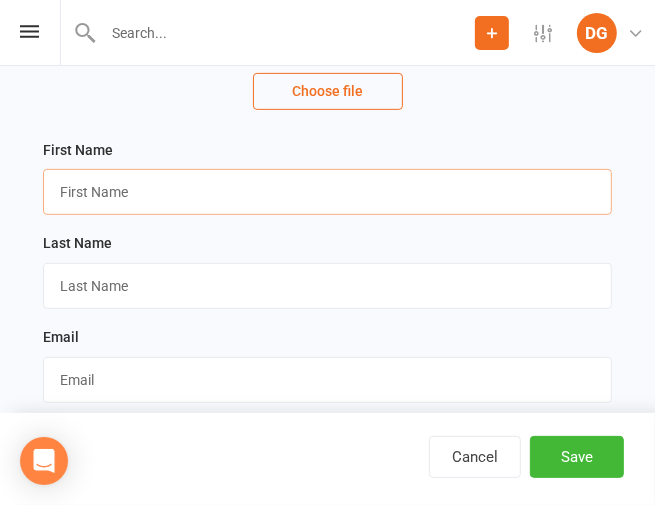 click at bounding box center [327, 192] 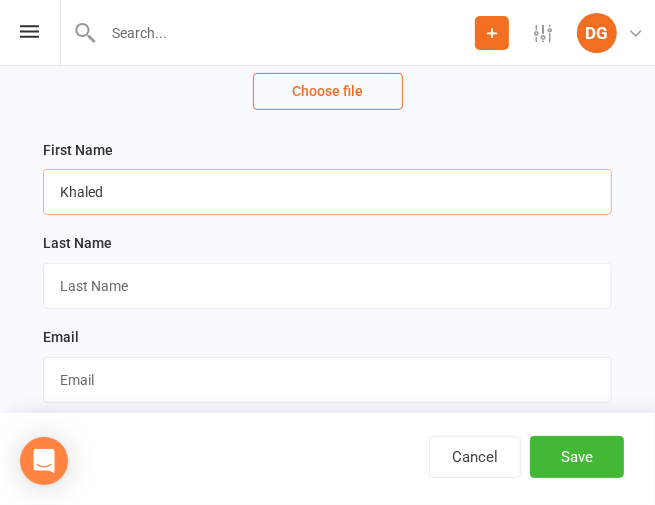 type on "Khaled" 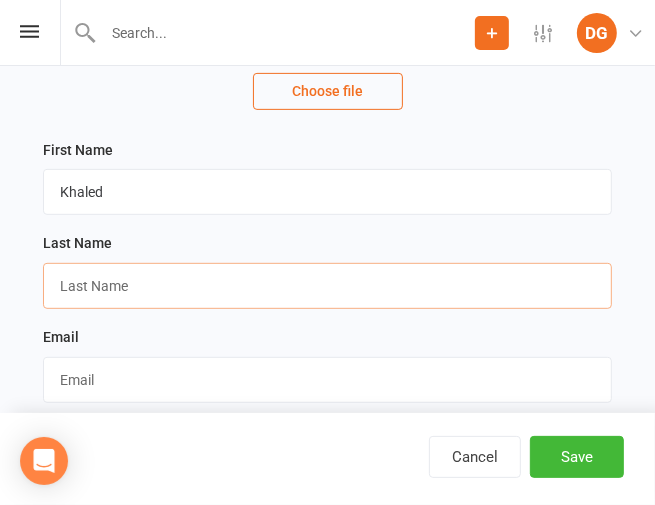 click at bounding box center [327, 286] 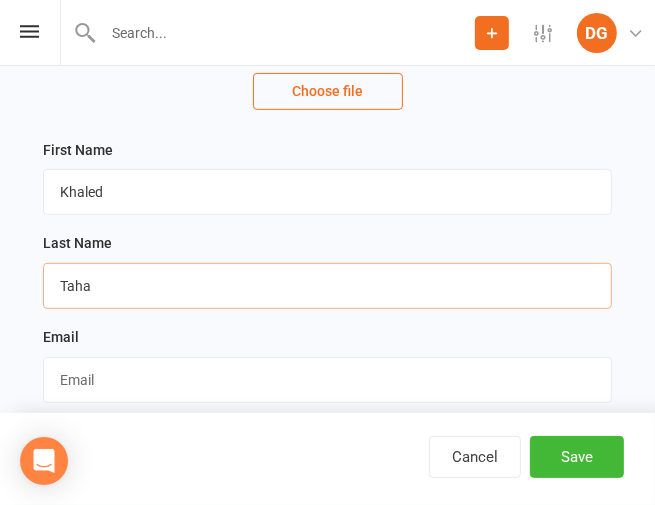 type on "Taha" 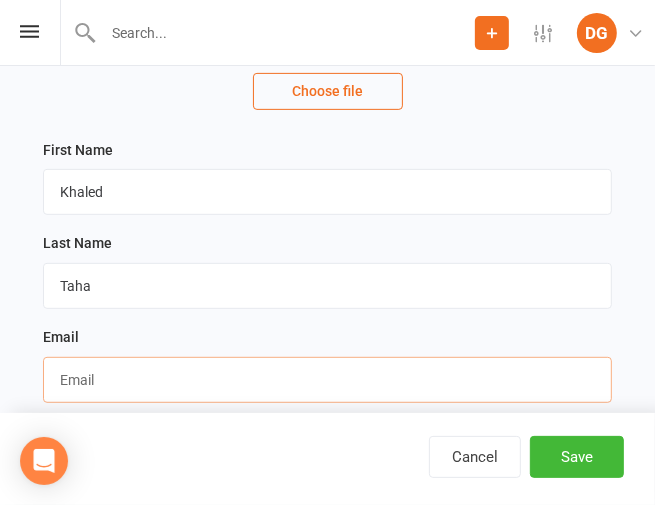 click at bounding box center (327, 380) 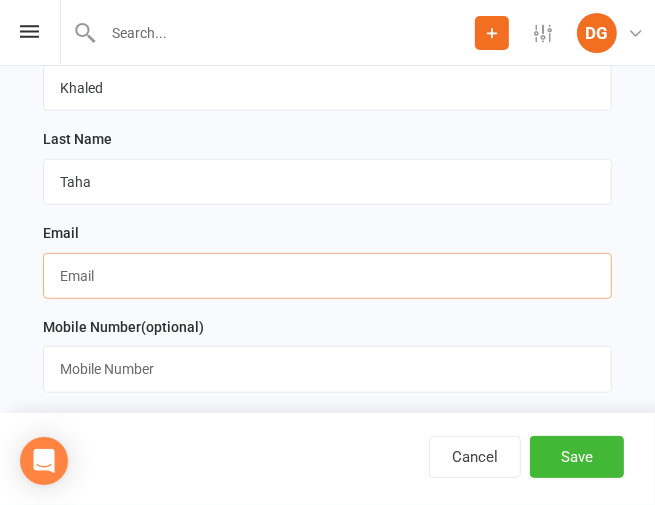 scroll, scrollTop: 404, scrollLeft: 0, axis: vertical 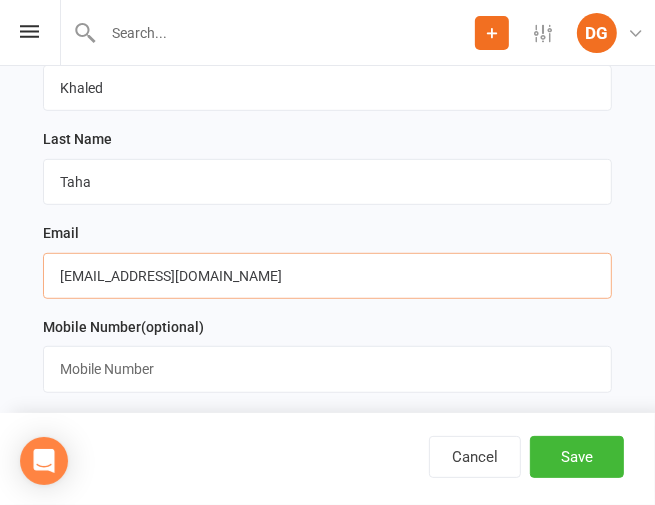 type on "[EMAIL_ADDRESS][DOMAIN_NAME]" 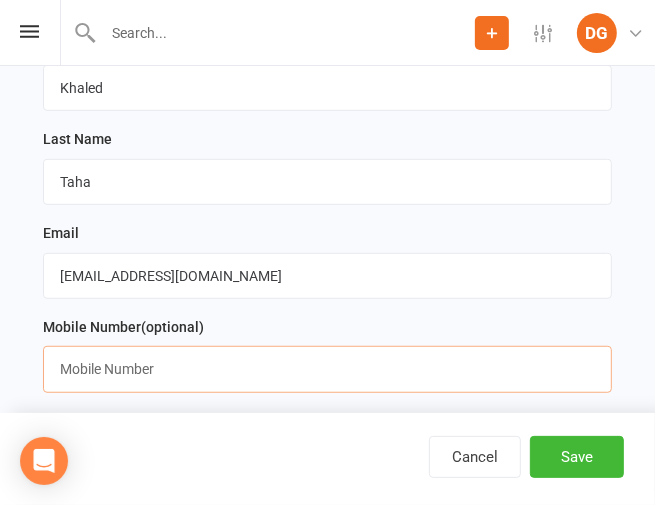 click at bounding box center (327, 369) 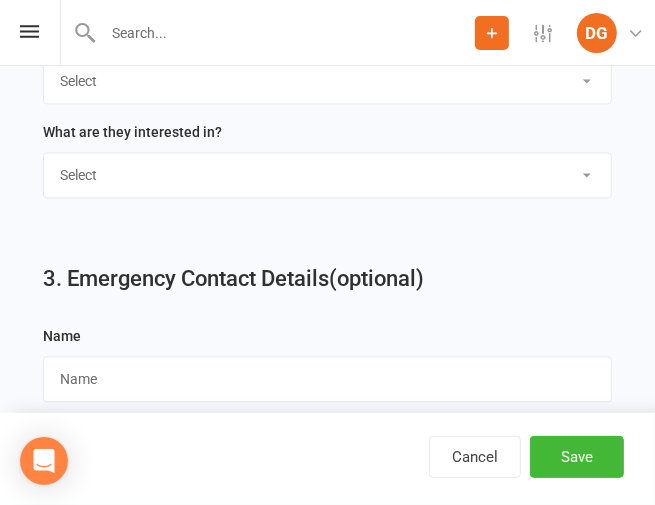 scroll, scrollTop: 1836, scrollLeft: 0, axis: vertical 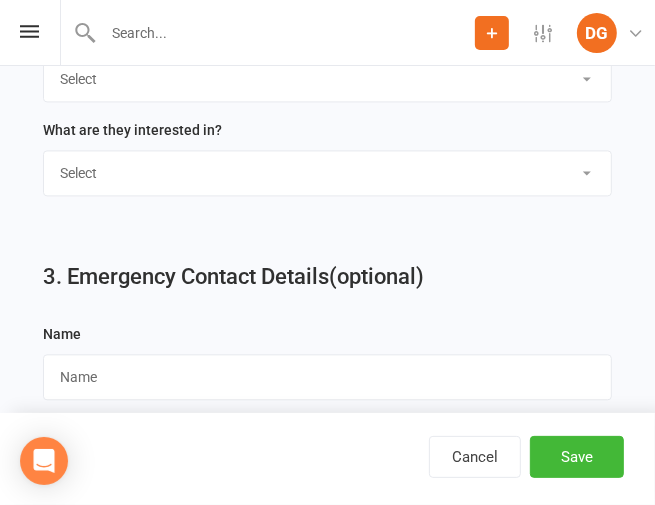 type on "61 481 192 296" 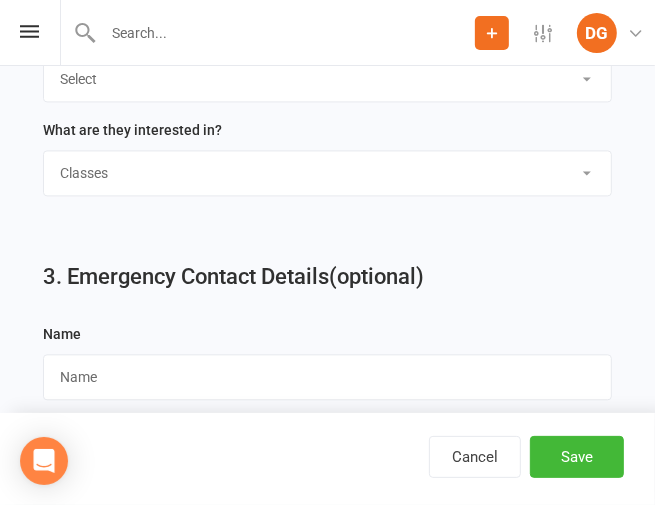 click on "Select Classes Personal Training Weight Loss Body Building De-Stressing Diet/Food Plan Increasing Fitness Competition Training" at bounding box center [327, 173] 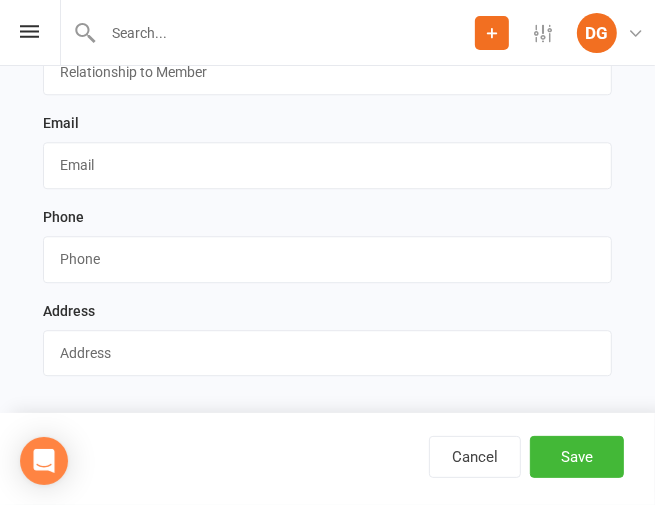 scroll, scrollTop: 2252, scrollLeft: 0, axis: vertical 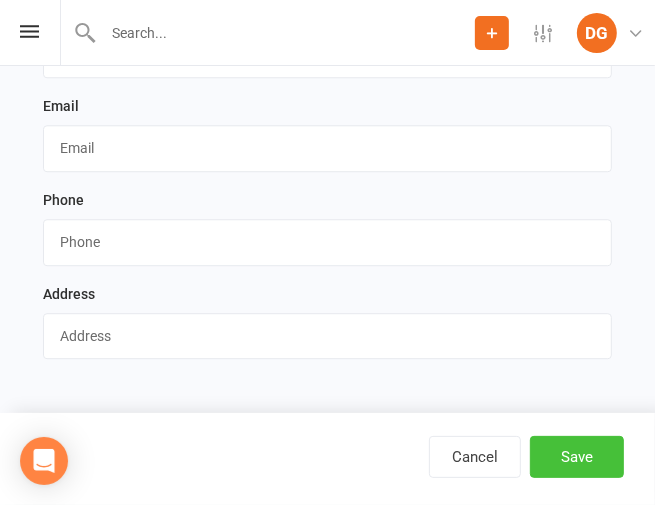 click on "Save" at bounding box center (577, 457) 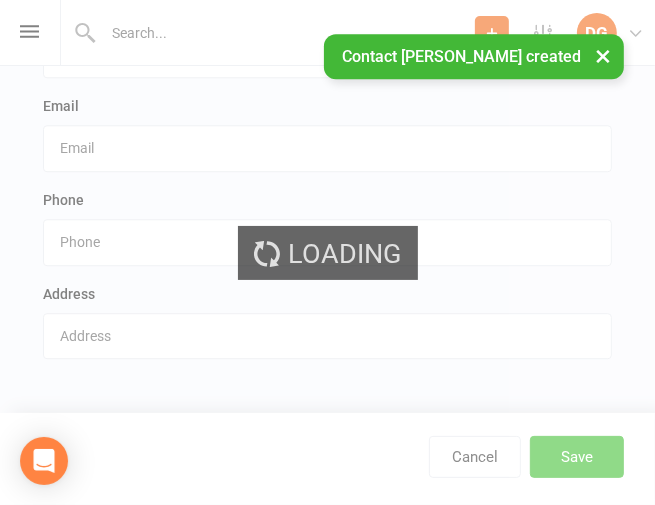 scroll, scrollTop: 0, scrollLeft: 0, axis: both 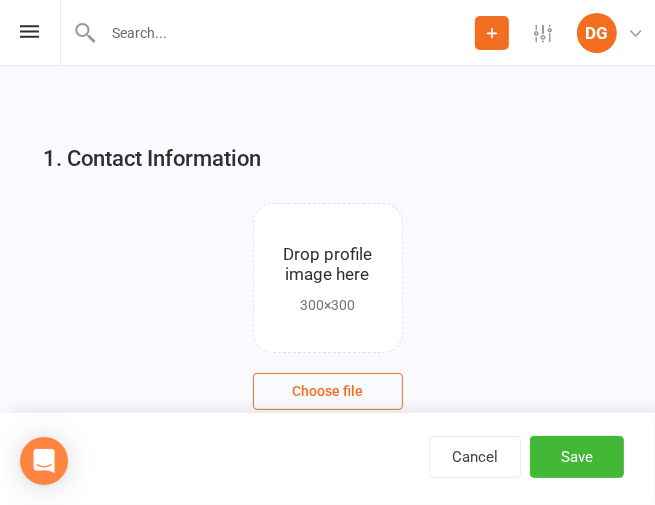 click on "1. Contact Information" at bounding box center (327, 159) 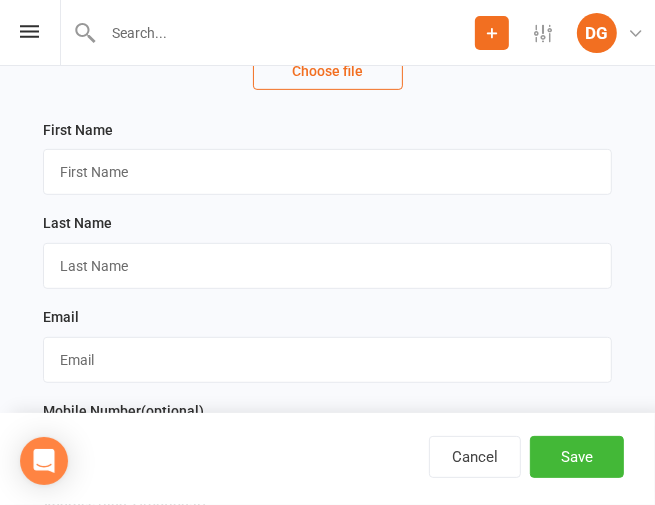 scroll, scrollTop: 323, scrollLeft: 0, axis: vertical 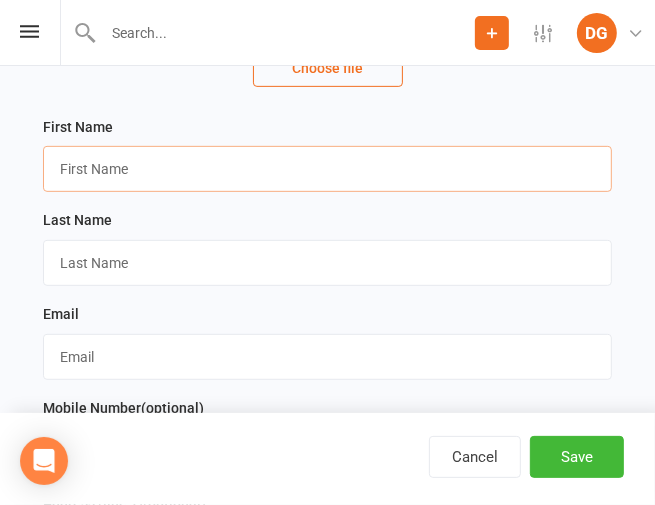 click at bounding box center [327, 169] 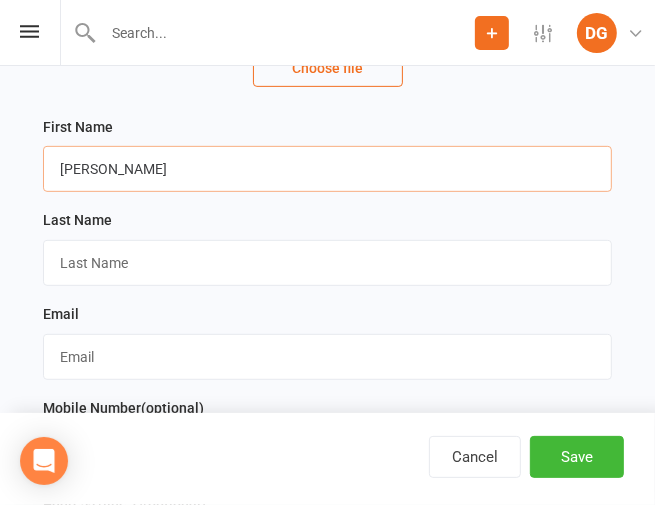 type on "Tamila" 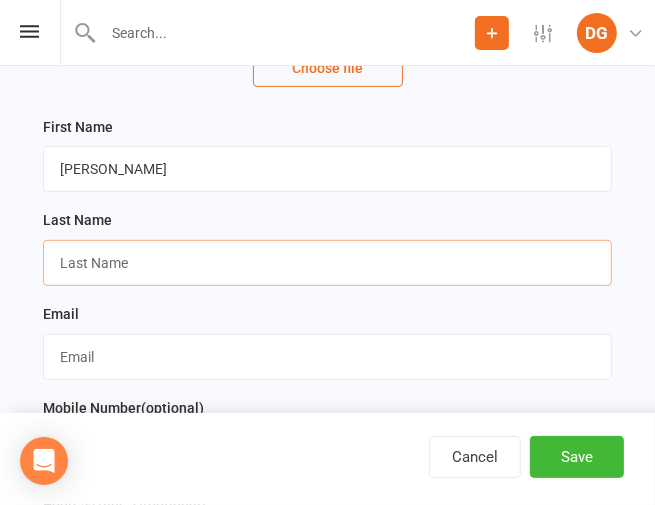click at bounding box center [327, 263] 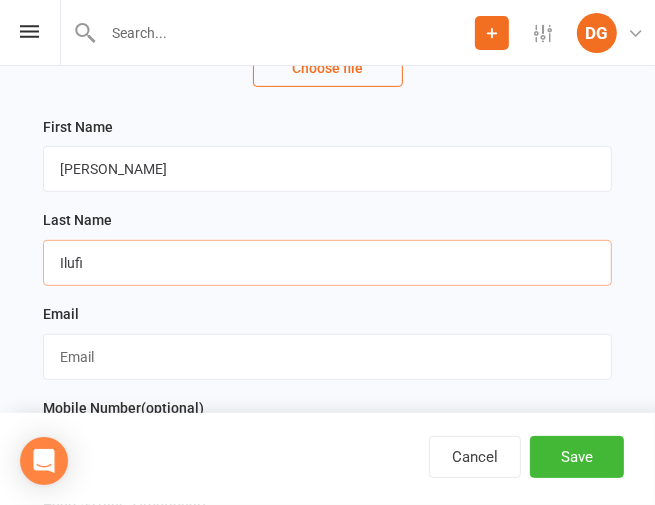type on "Ilufi" 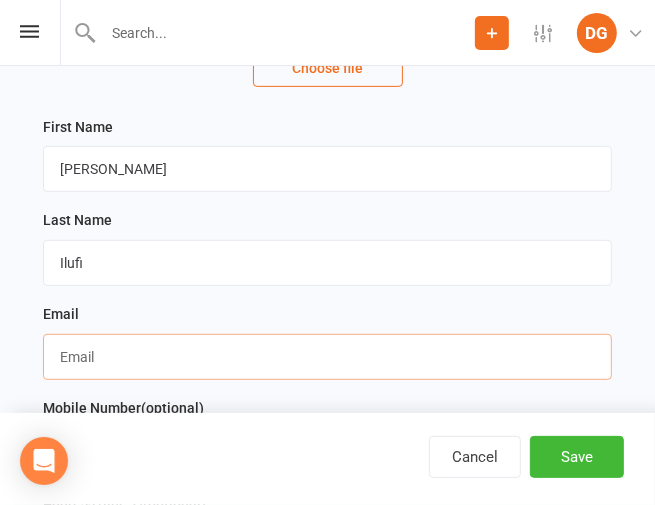 click at bounding box center [327, 357] 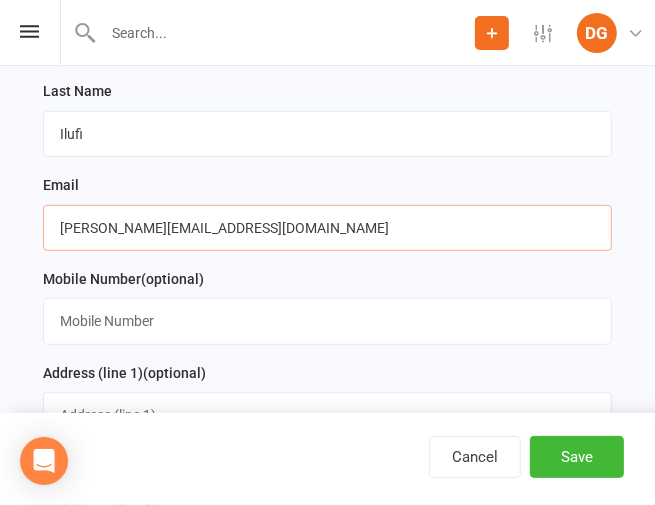 scroll, scrollTop: 456, scrollLeft: 0, axis: vertical 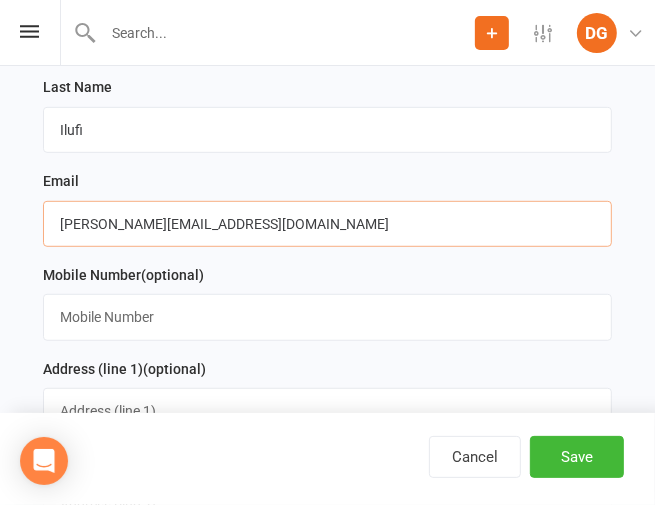 type on "tamila.i@yahoo.com" 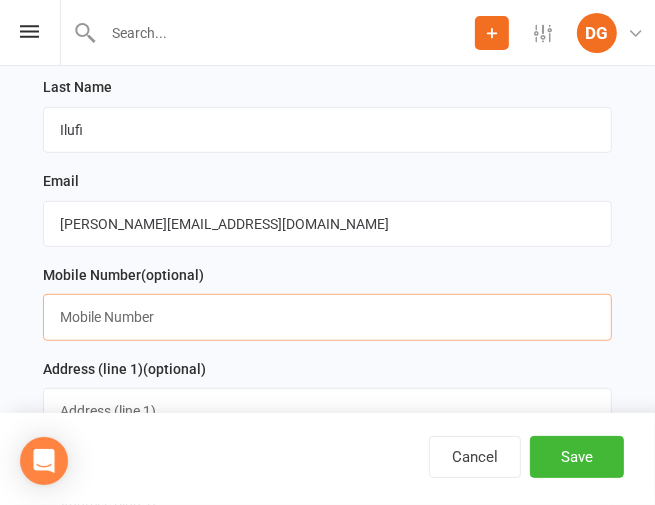 click at bounding box center [327, 317] 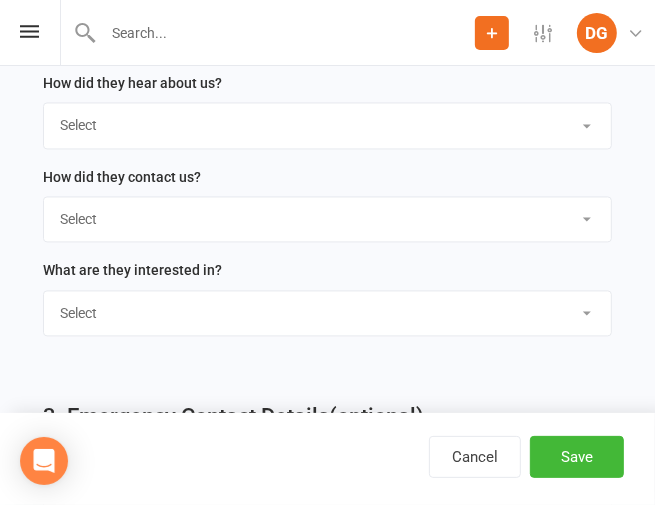 scroll, scrollTop: 1699, scrollLeft: 0, axis: vertical 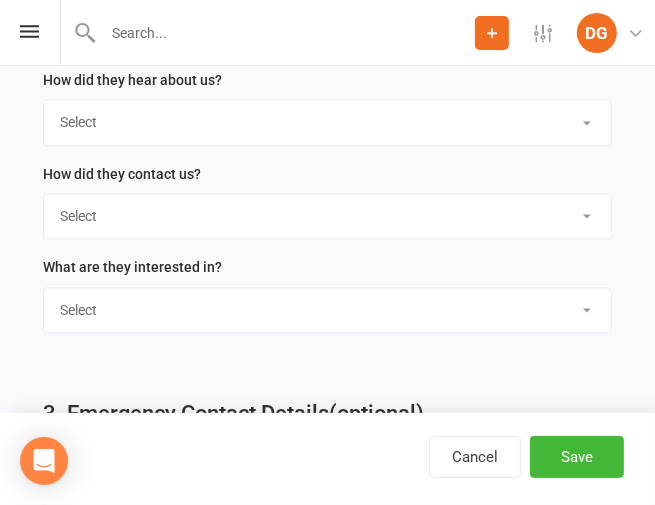 type on "+61 452 483 343" 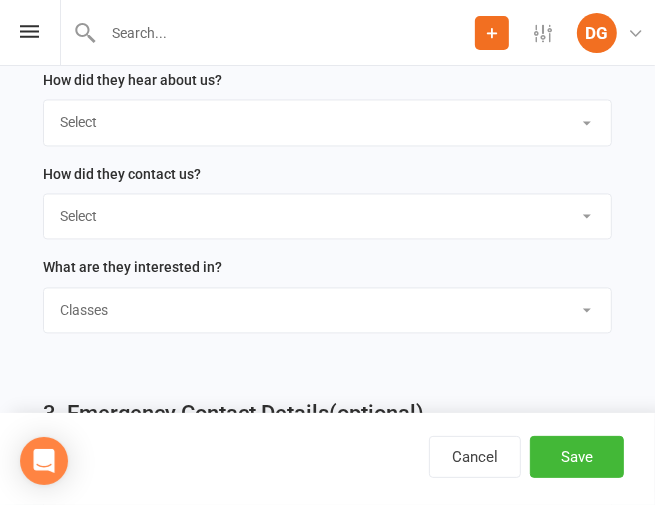 click on "Select Classes Personal Training Weight Loss Body Building De-Stressing Diet/Food Plan Increasing Fitness Competition Training" at bounding box center [327, 310] 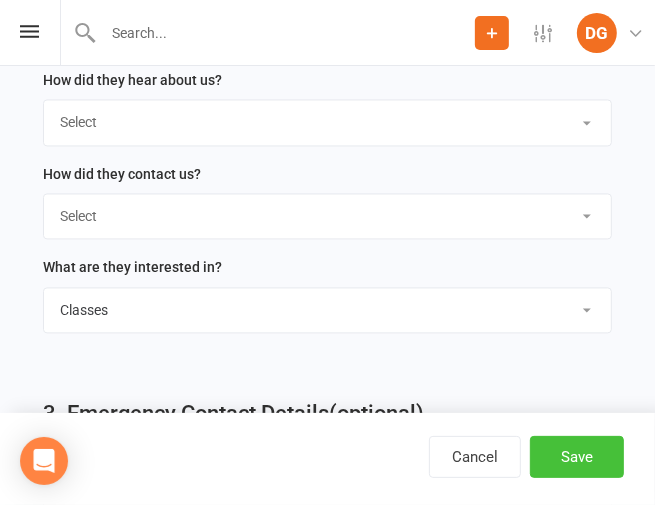 click on "Save" at bounding box center [577, 457] 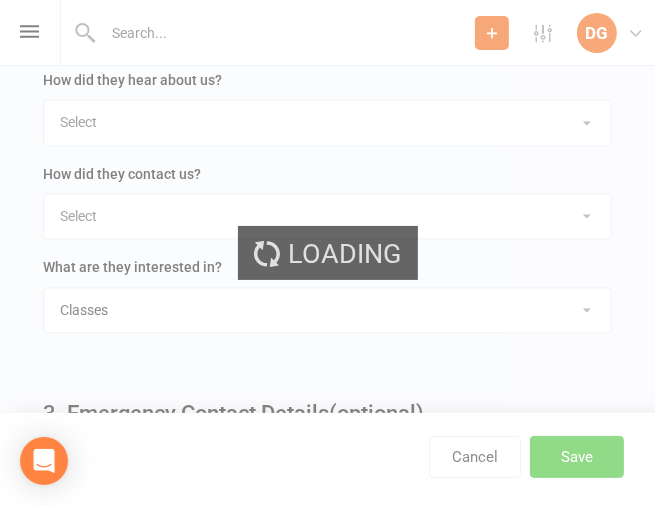 scroll, scrollTop: 0, scrollLeft: 0, axis: both 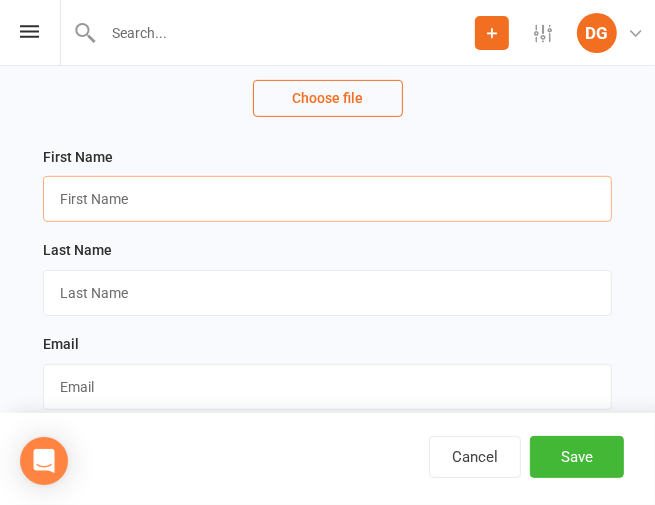 click at bounding box center [327, 199] 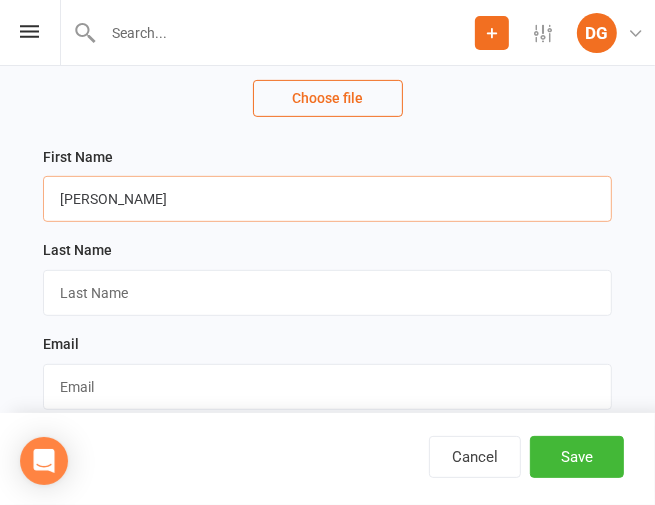 type on "Jade" 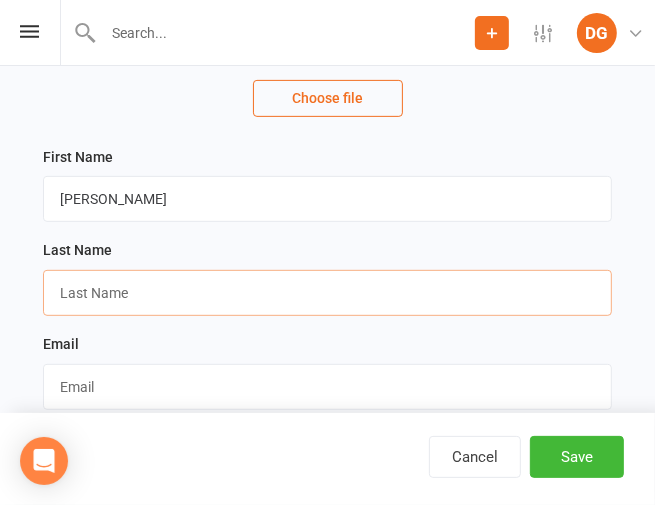 click at bounding box center [327, 293] 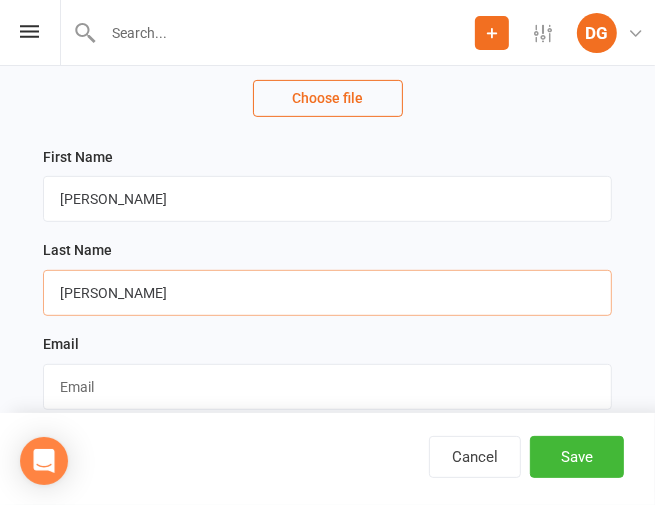 type on "Omer" 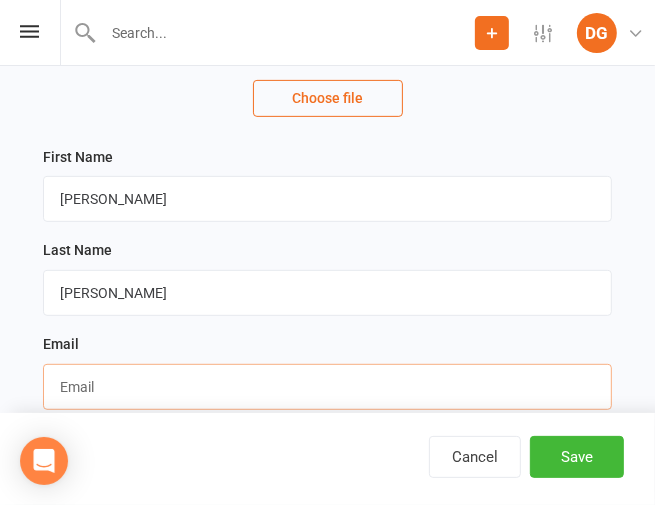 click at bounding box center (327, 387) 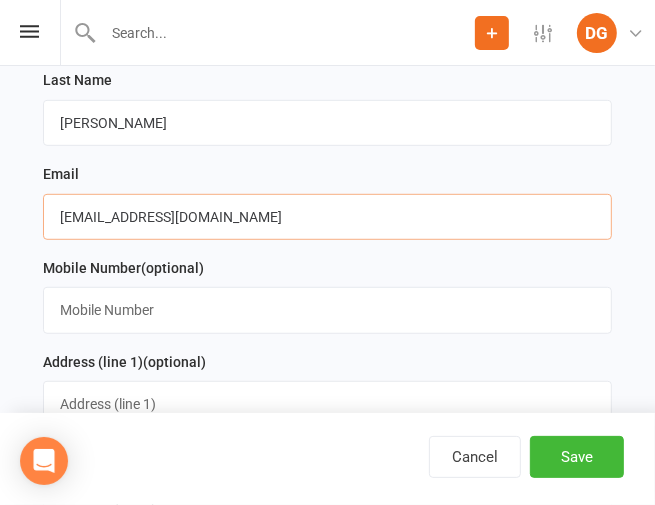 scroll, scrollTop: 467, scrollLeft: 0, axis: vertical 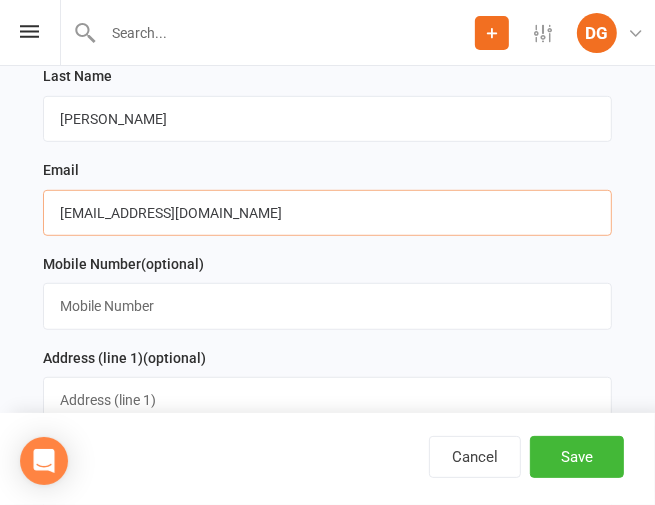 type on "hellojadeomer@gmail.com" 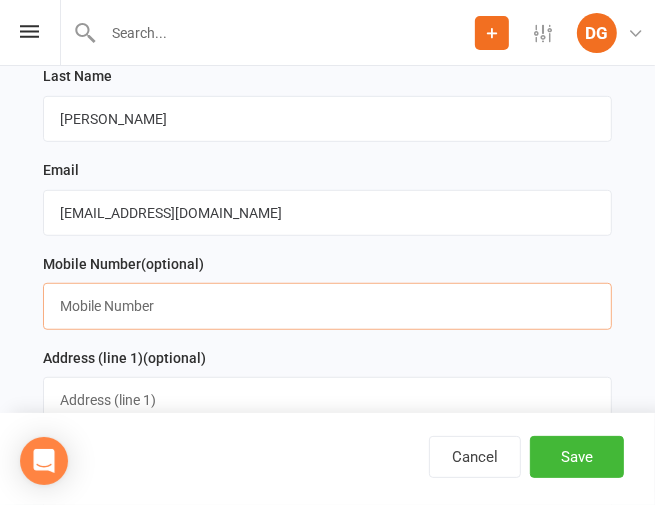 click at bounding box center (327, 306) 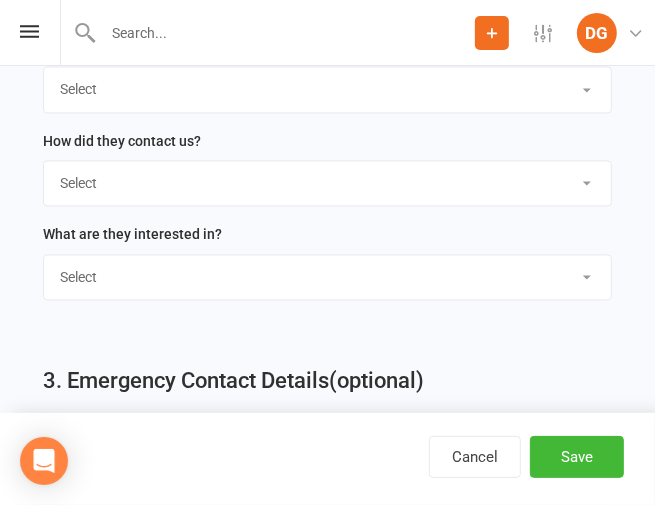 scroll, scrollTop: 1735, scrollLeft: 0, axis: vertical 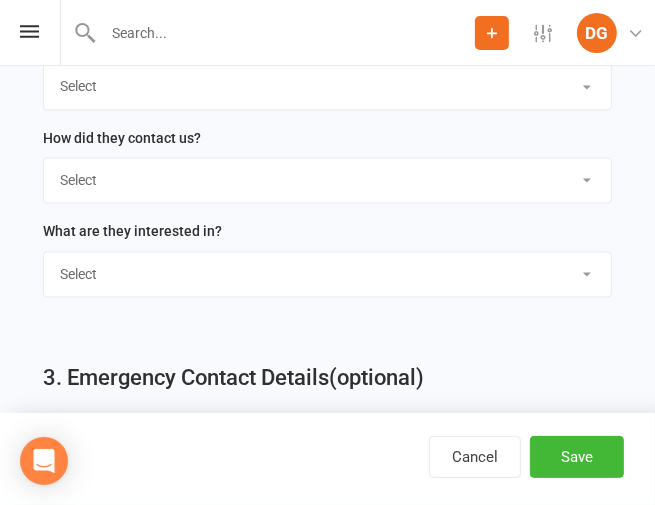 type on "+61 459 372 487" 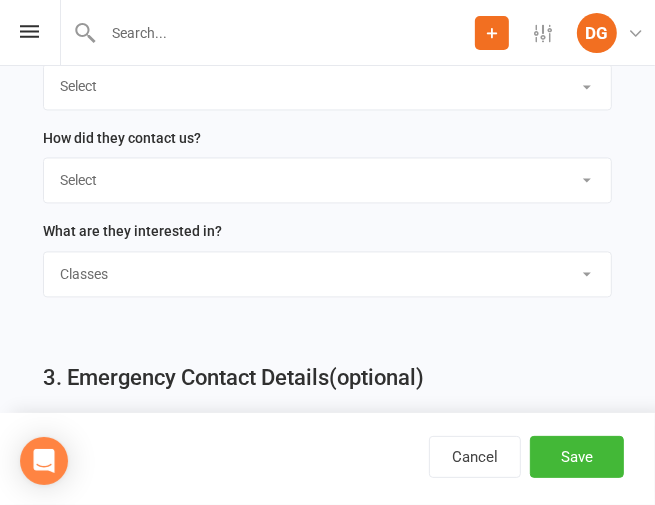 click on "Select Classes Personal Training Weight Loss Body Building De-Stressing Diet/Food Plan Increasing Fitness Competition Training" at bounding box center (327, 274) 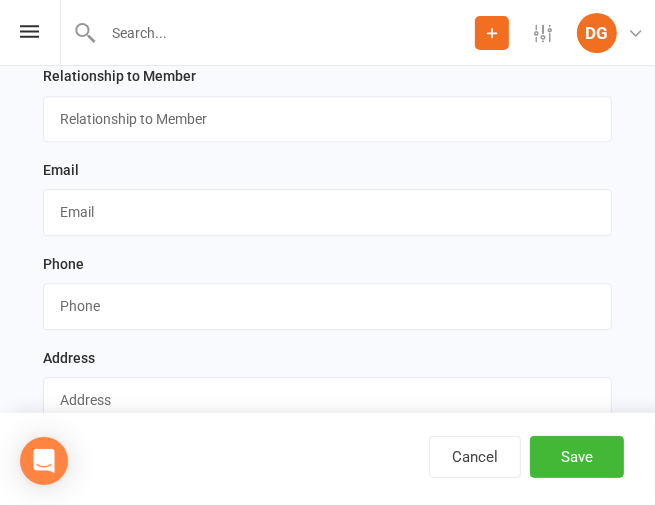 scroll, scrollTop: 2252, scrollLeft: 0, axis: vertical 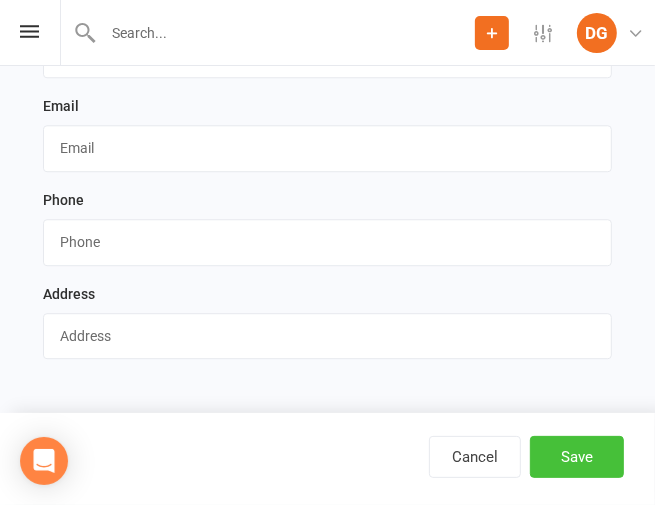 click on "Save" at bounding box center [577, 457] 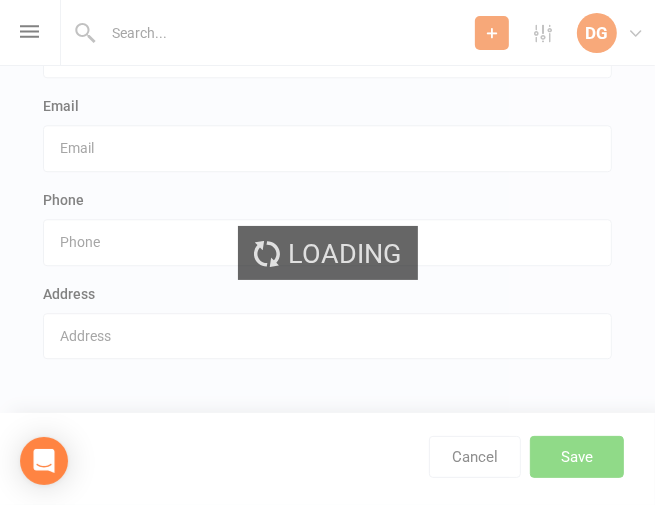 scroll, scrollTop: 0, scrollLeft: 0, axis: both 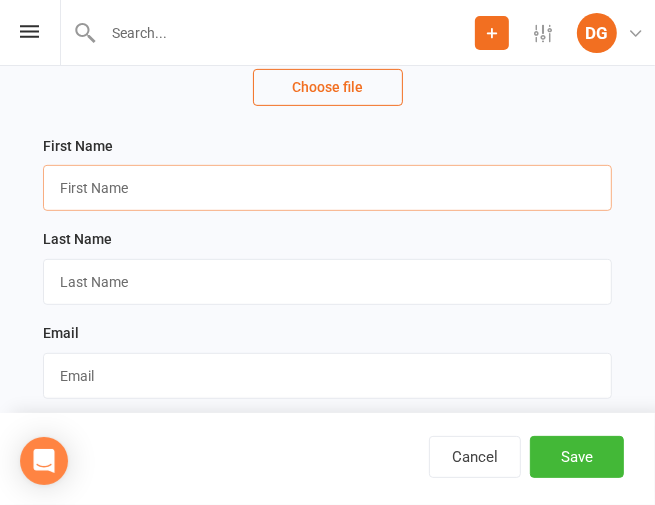 click at bounding box center [327, 188] 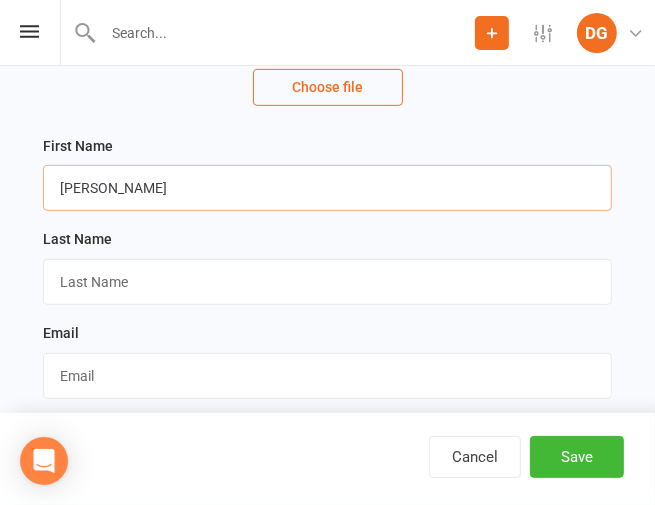 type on "Joseph" 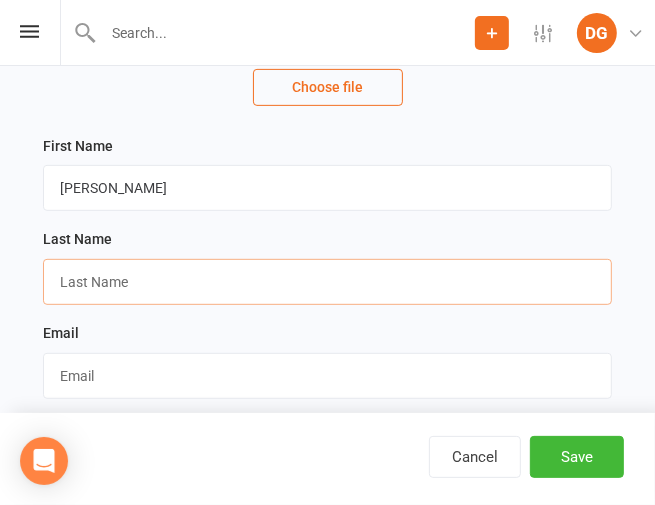 click at bounding box center (327, 282) 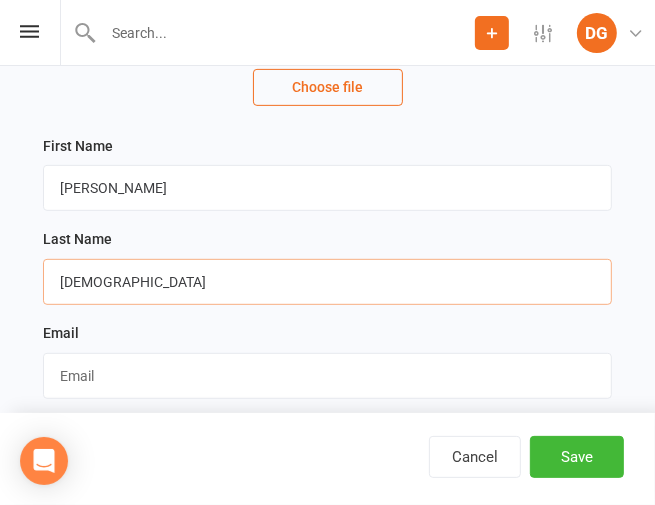 type on "Bahmani" 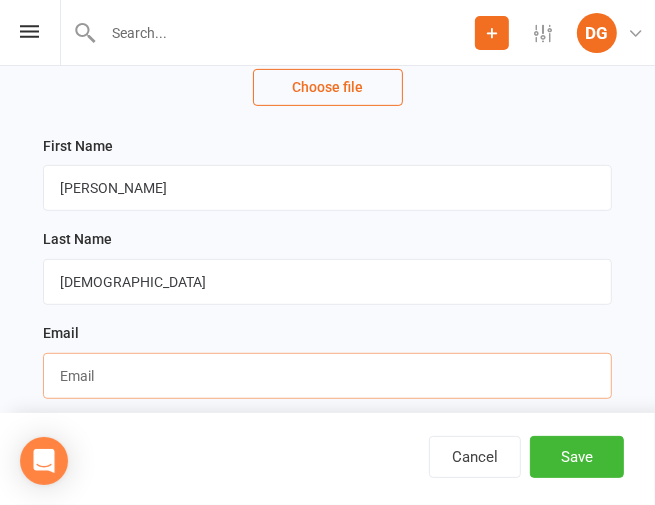 click at bounding box center (327, 376) 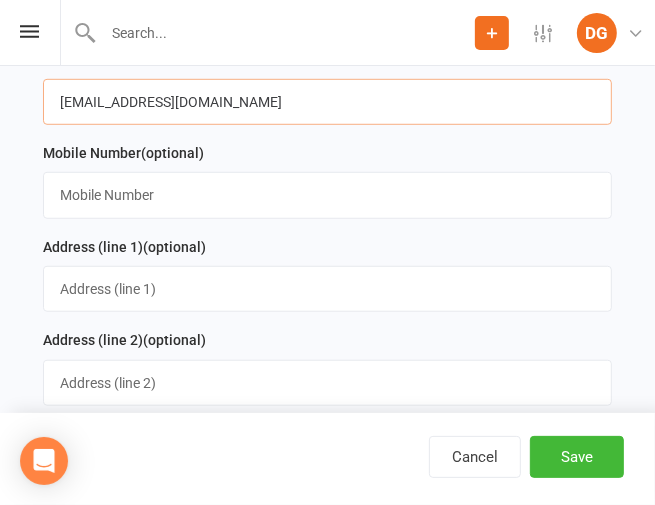 scroll, scrollTop: 579, scrollLeft: 0, axis: vertical 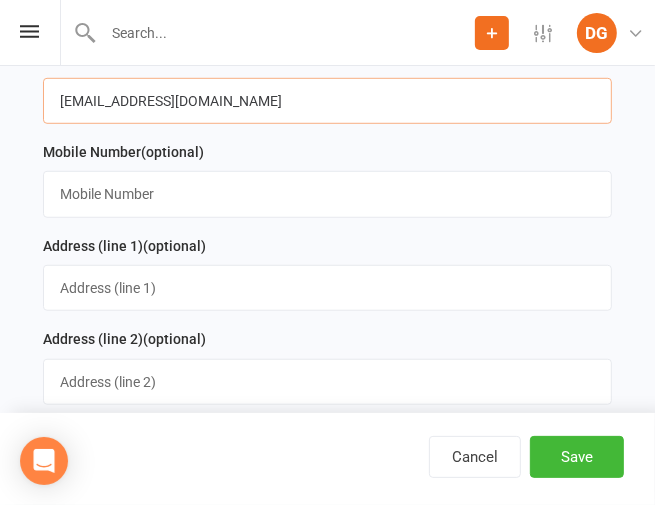 type on "josephbahmani@gmail.com" 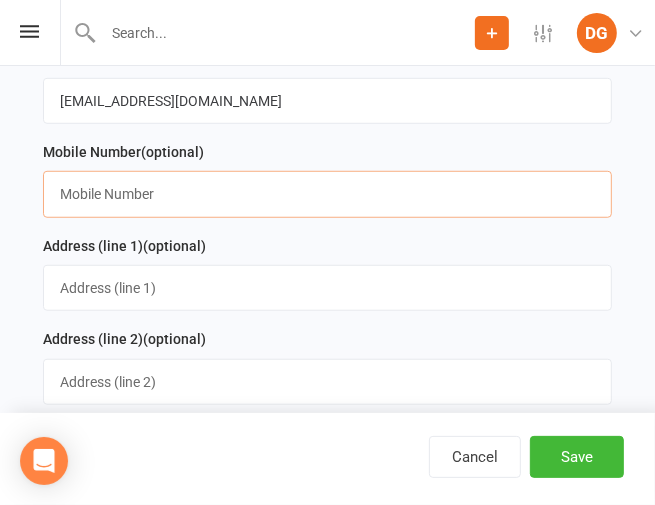 click at bounding box center [327, 194] 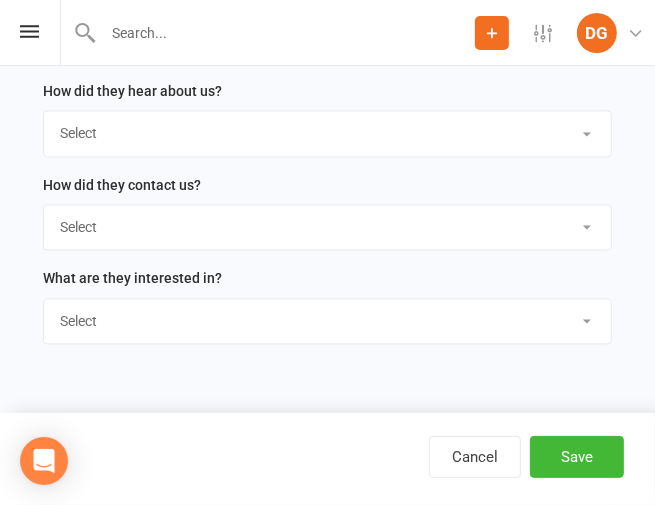 scroll, scrollTop: 1691, scrollLeft: 0, axis: vertical 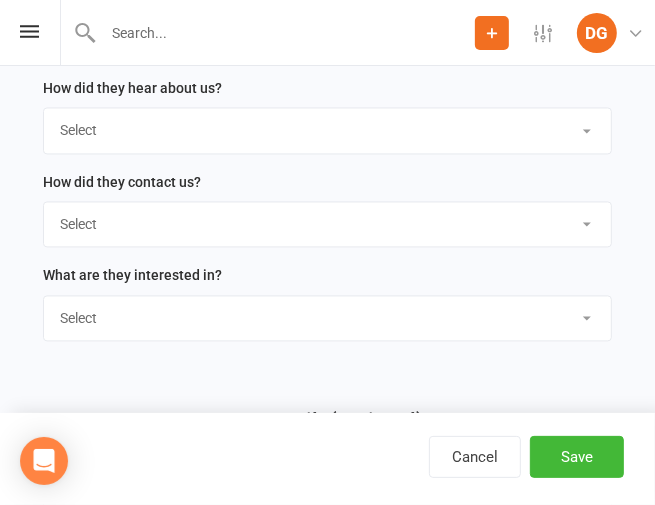 type on "+61 473 946 423" 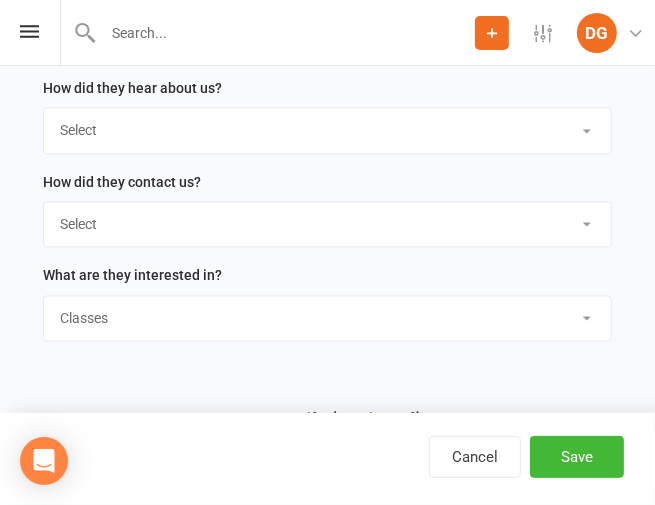 click on "Select Classes Personal Training Weight Loss Body Building De-Stressing Diet/Food Plan Increasing Fitness Competition Training" at bounding box center [327, 318] 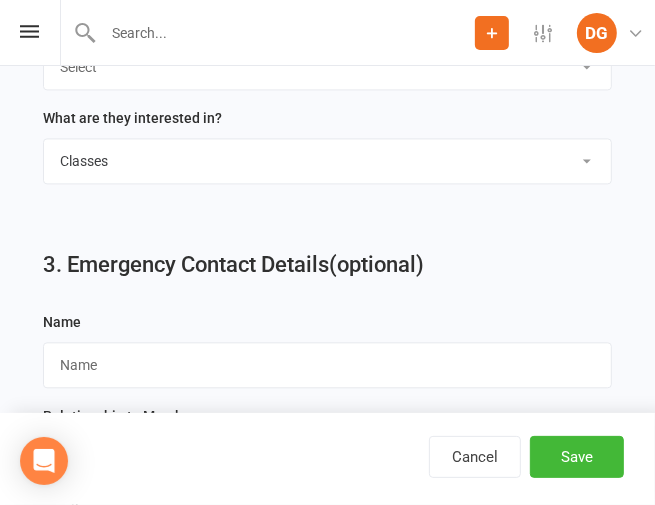 scroll, scrollTop: 1849, scrollLeft: 0, axis: vertical 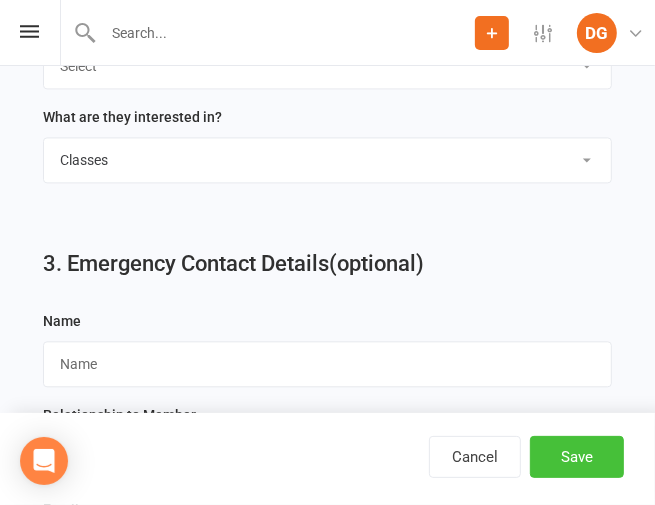 click on "Save" at bounding box center [577, 457] 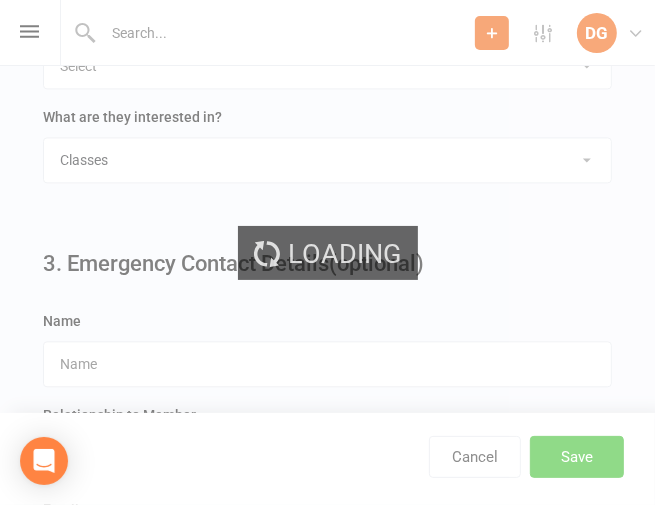 scroll, scrollTop: 0, scrollLeft: 0, axis: both 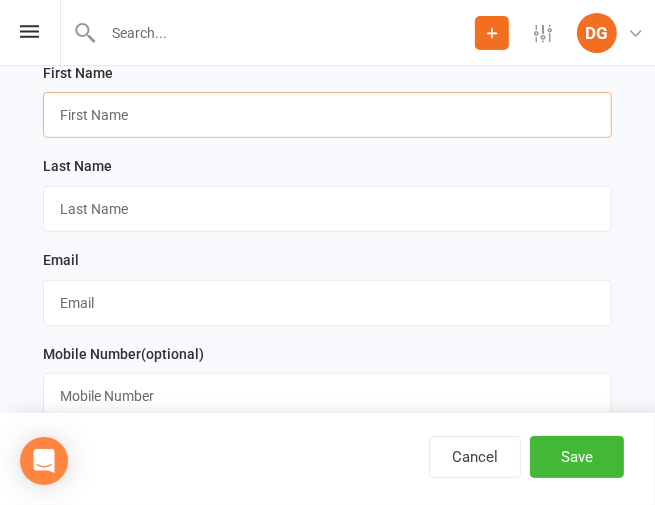 click at bounding box center [327, 115] 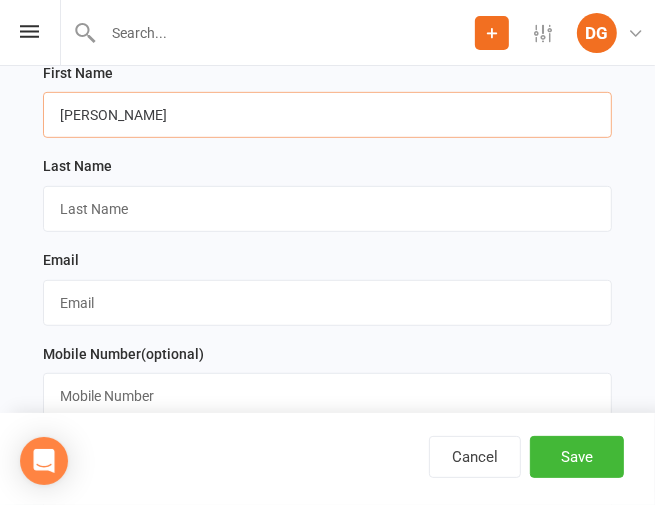 type on "[PERSON_NAME]" 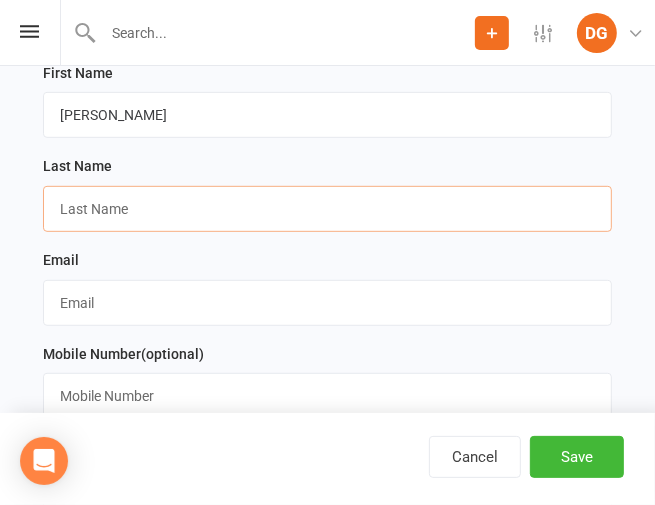 click at bounding box center [327, 209] 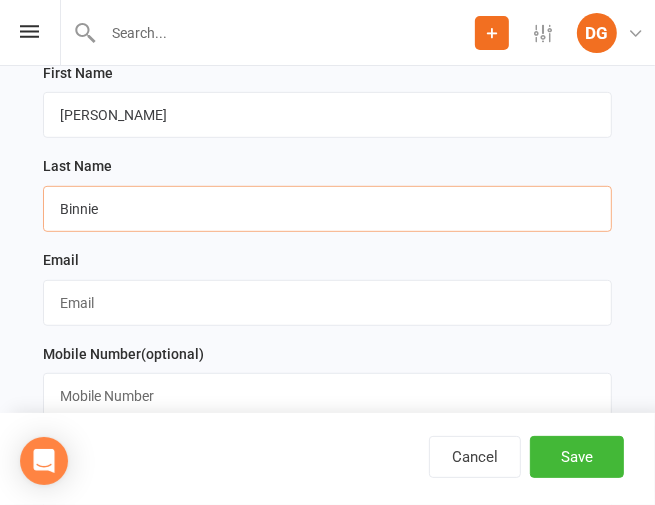 type on "Binnie" 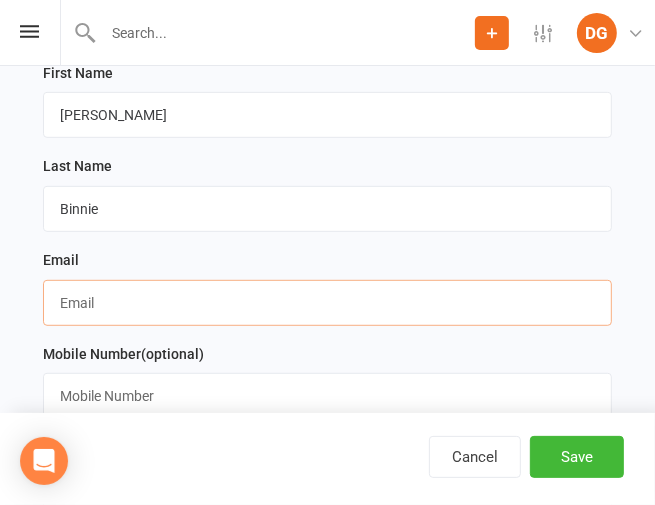 click at bounding box center [327, 303] 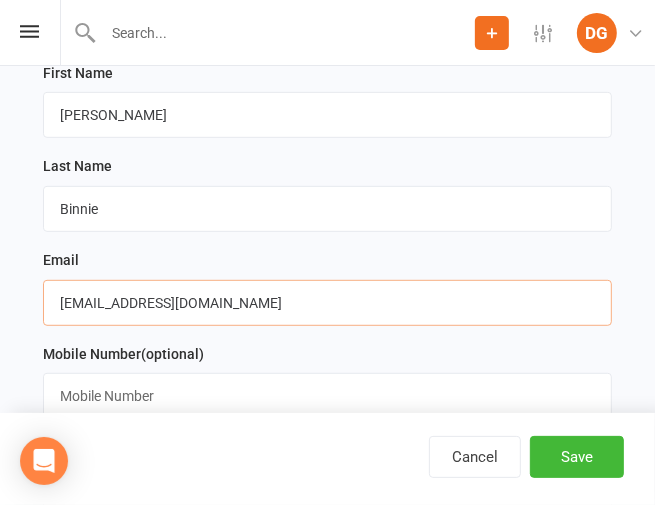 type on "[EMAIL_ADDRESS][DOMAIN_NAME]" 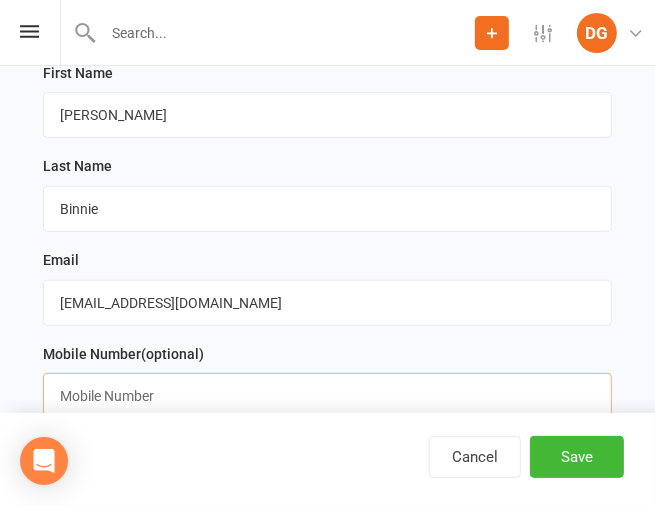 click at bounding box center [327, 396] 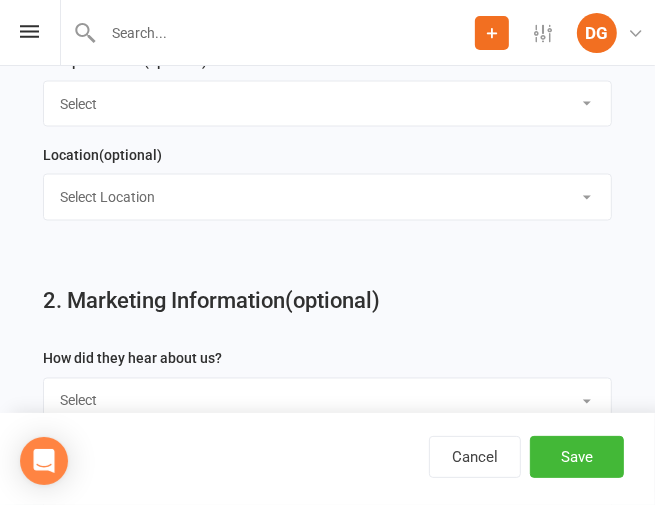 scroll, scrollTop: 1372, scrollLeft: 0, axis: vertical 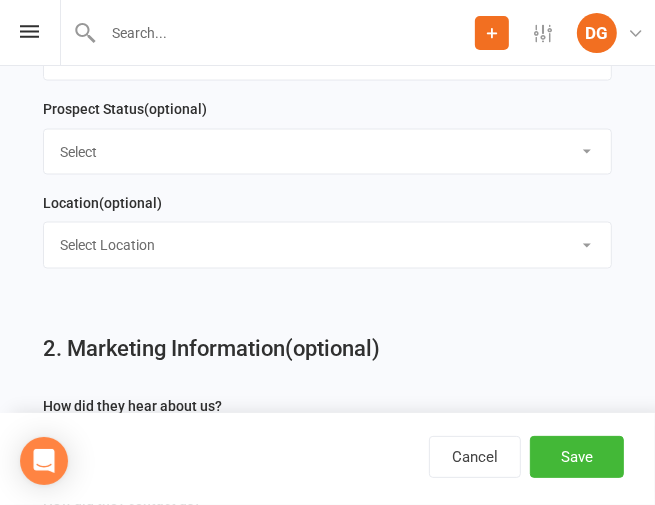 type on "[PHONE_NUMBER]" 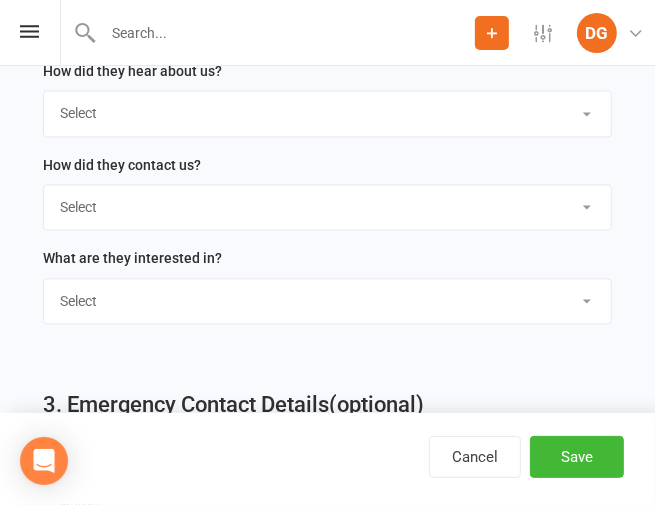 scroll, scrollTop: 1708, scrollLeft: 0, axis: vertical 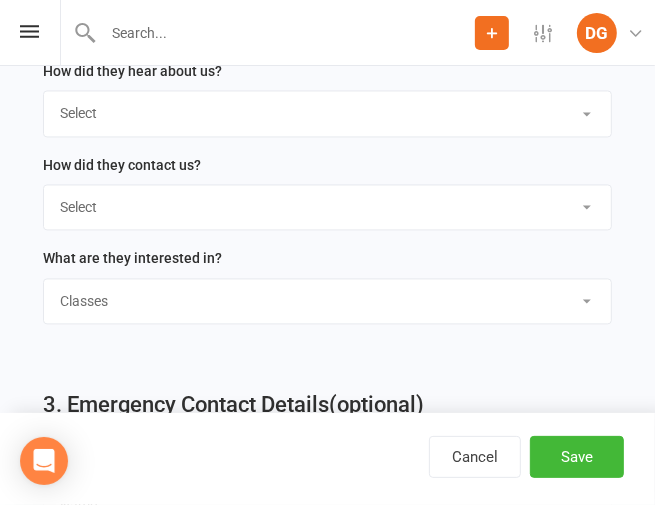 click on "Select Classes Personal Training Weight Loss Body Building De-Stressing Diet/Food Plan Increasing Fitness Competition Training" at bounding box center (327, 301) 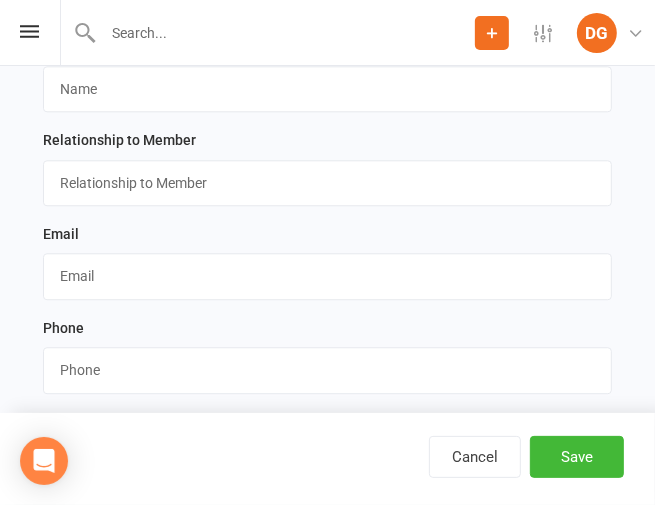scroll, scrollTop: 2252, scrollLeft: 0, axis: vertical 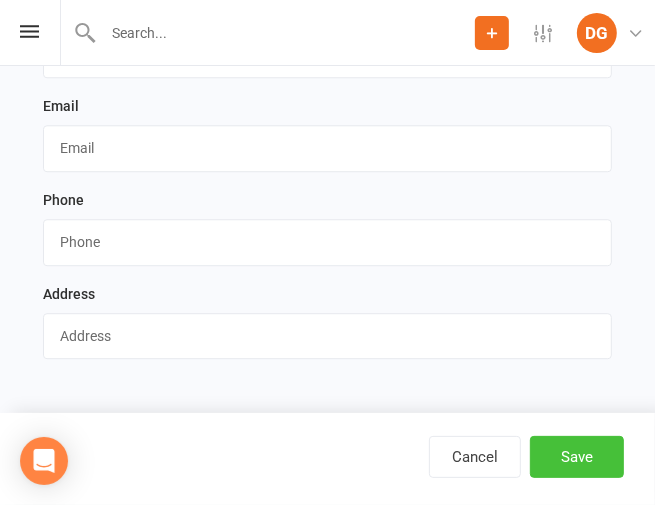 click on "Save" at bounding box center (577, 457) 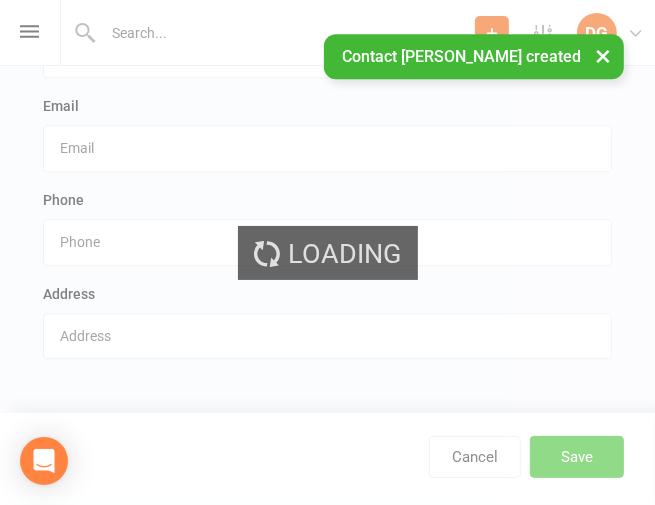 scroll, scrollTop: 0, scrollLeft: 0, axis: both 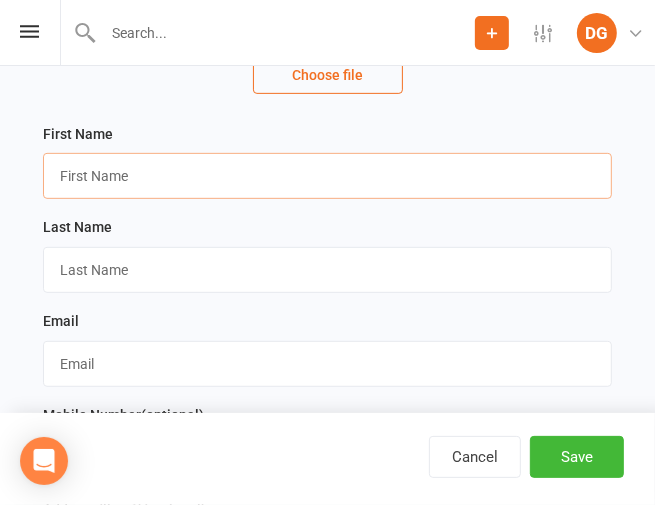 click at bounding box center (327, 176) 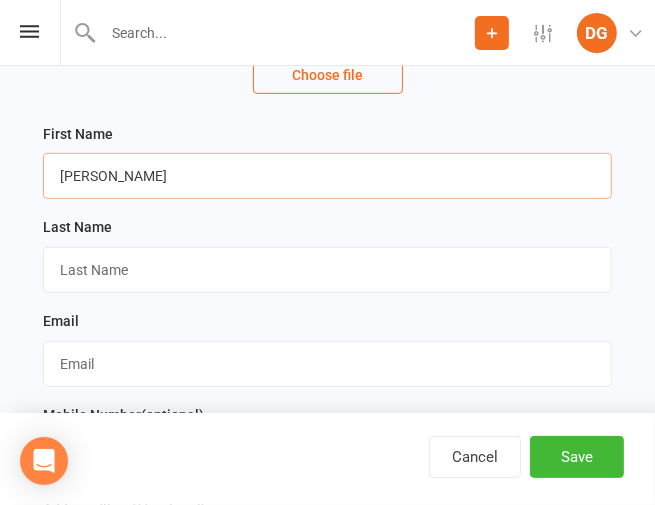 type on "[PERSON_NAME]" 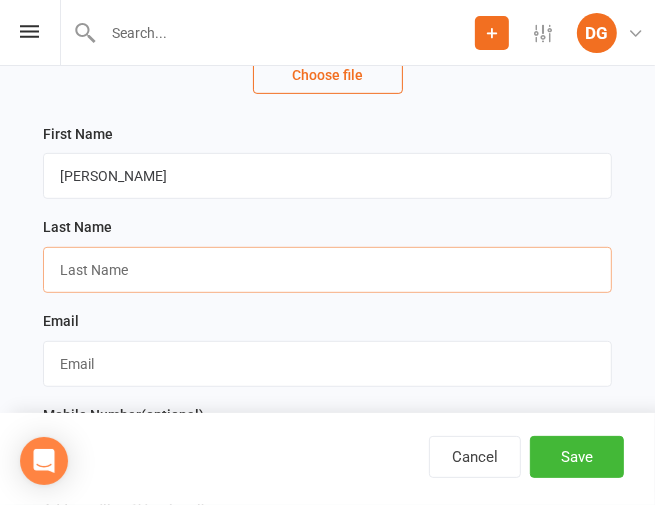 click at bounding box center [327, 270] 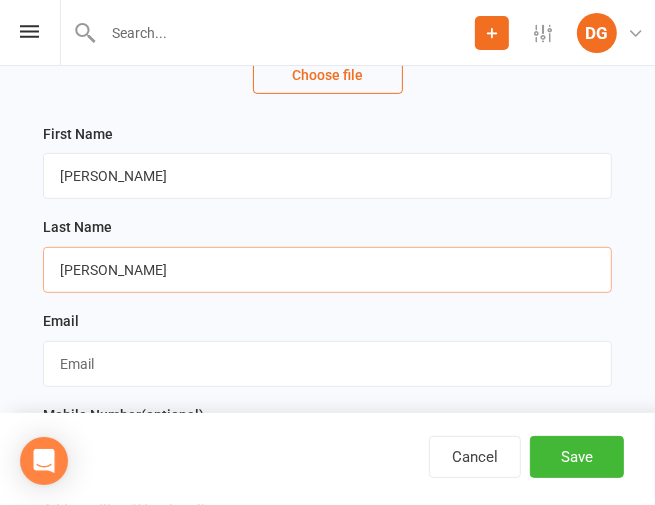 type on "Pereira" 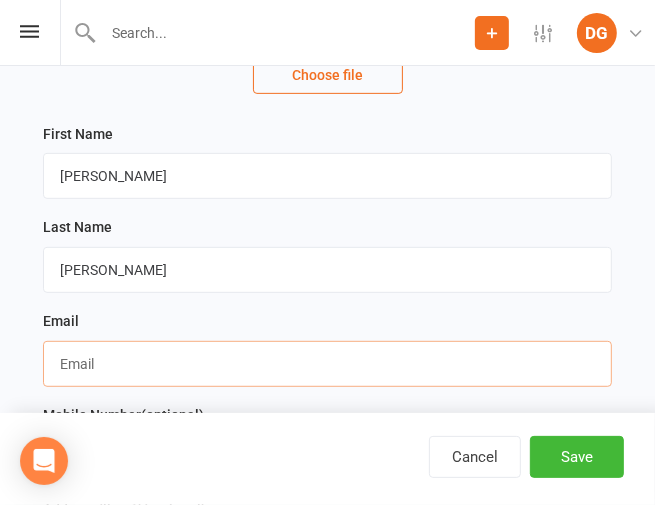 click at bounding box center [327, 364] 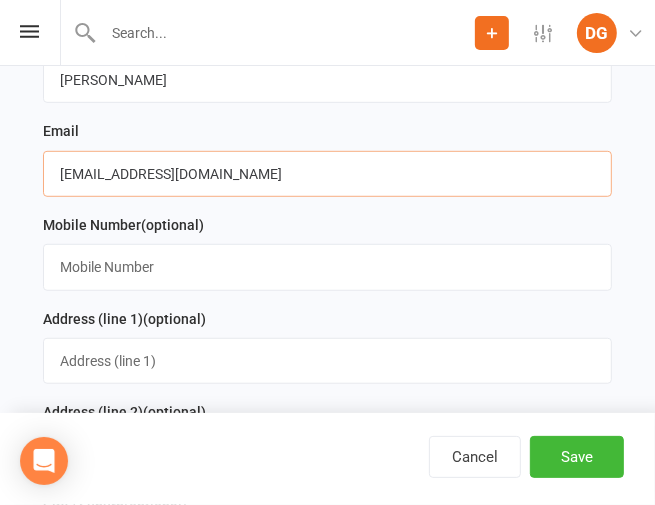 scroll, scrollTop: 512, scrollLeft: 0, axis: vertical 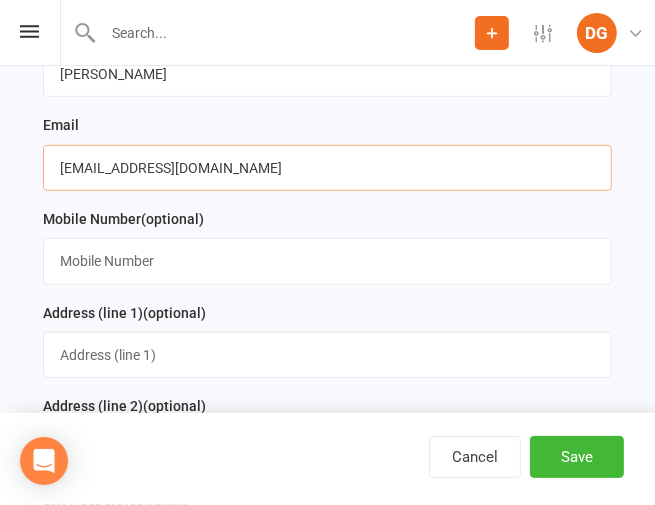 type on "npereira2806@gmail.com" 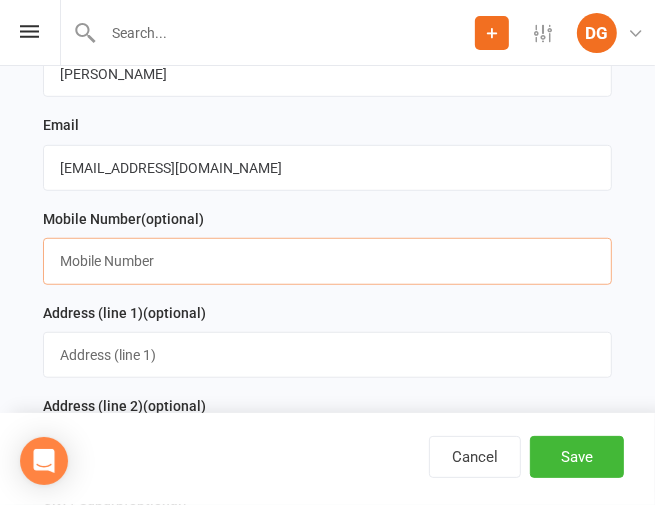 click at bounding box center (327, 261) 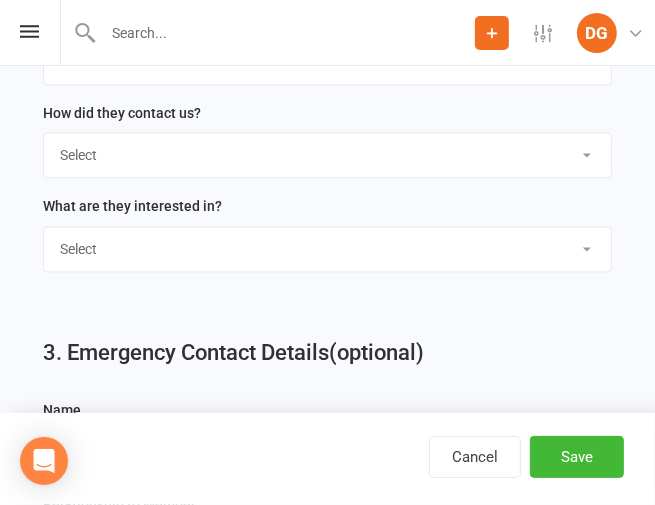 scroll, scrollTop: 1773, scrollLeft: 0, axis: vertical 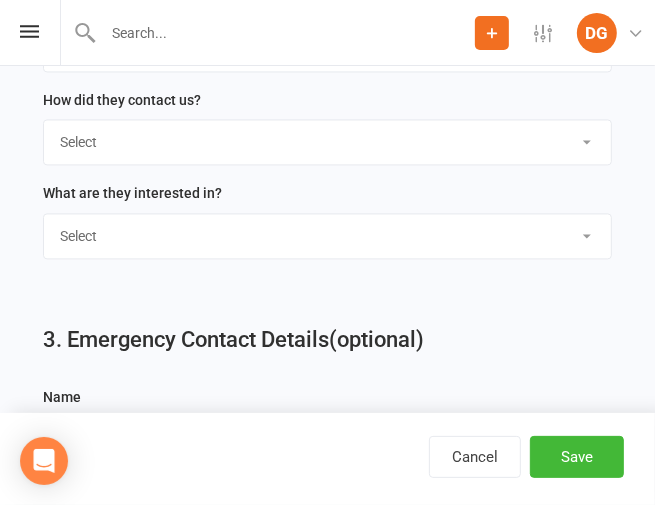 type on "+61 414 884 756" 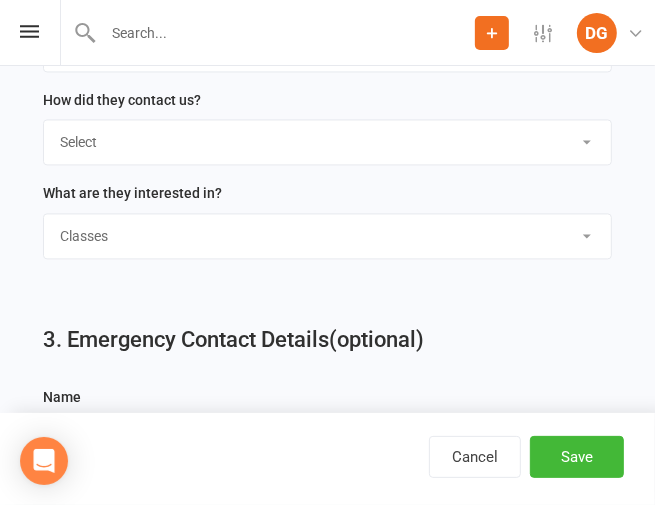 click on "Select Classes Personal Training Weight Loss Body Building De-Stressing Diet/Food Plan Increasing Fitness Competition Training" at bounding box center [327, 236] 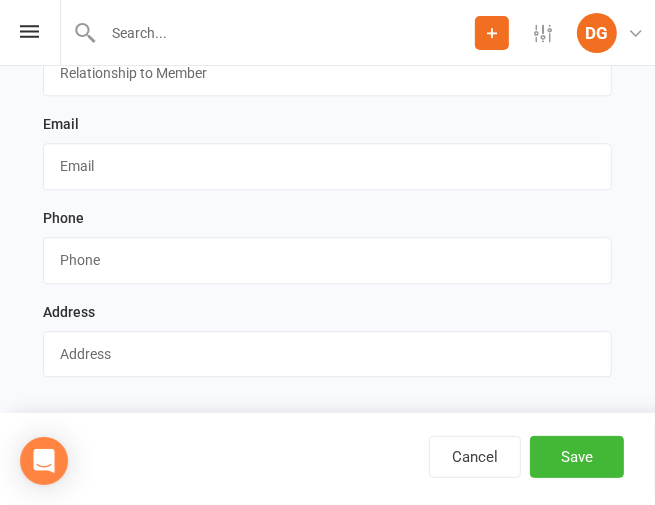 scroll, scrollTop: 2252, scrollLeft: 0, axis: vertical 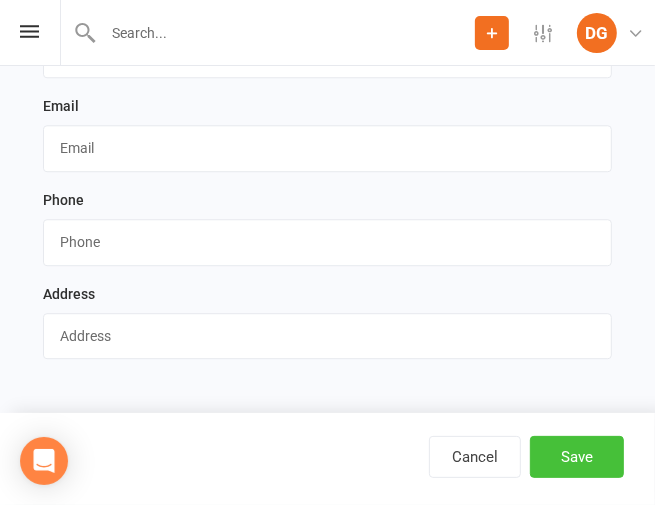 click on "Save" at bounding box center [577, 457] 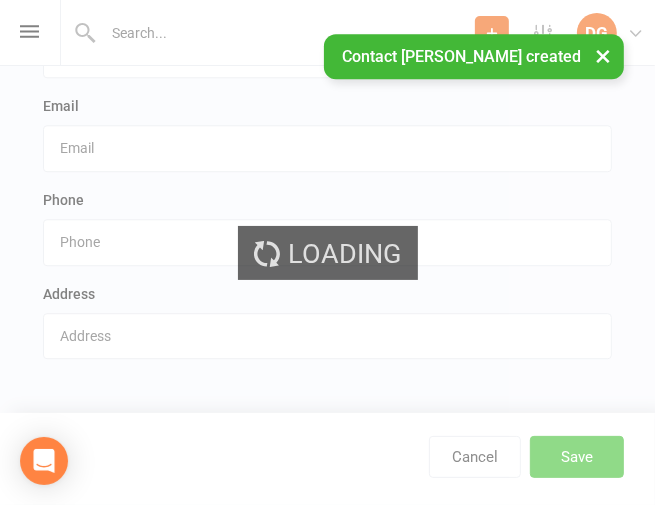 scroll, scrollTop: 0, scrollLeft: 0, axis: both 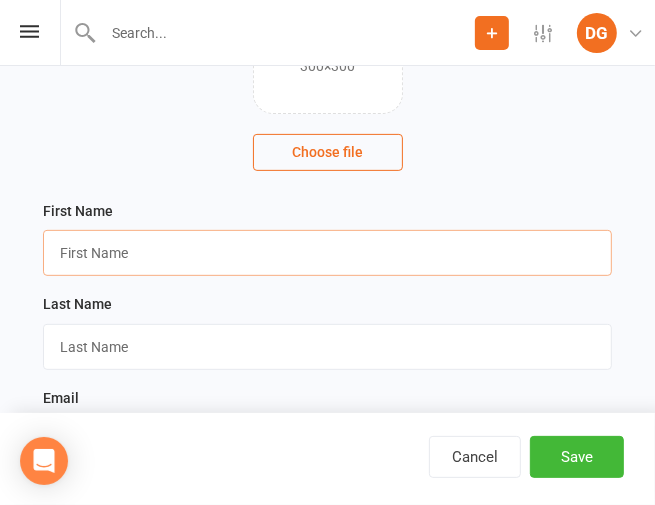 click at bounding box center (327, 253) 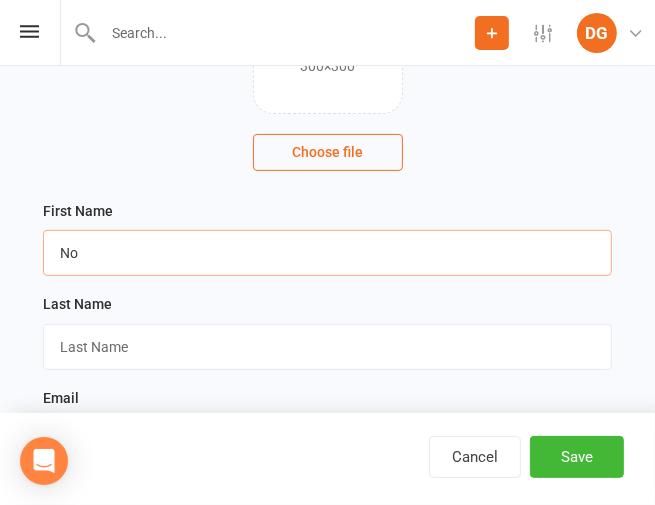 type on "N" 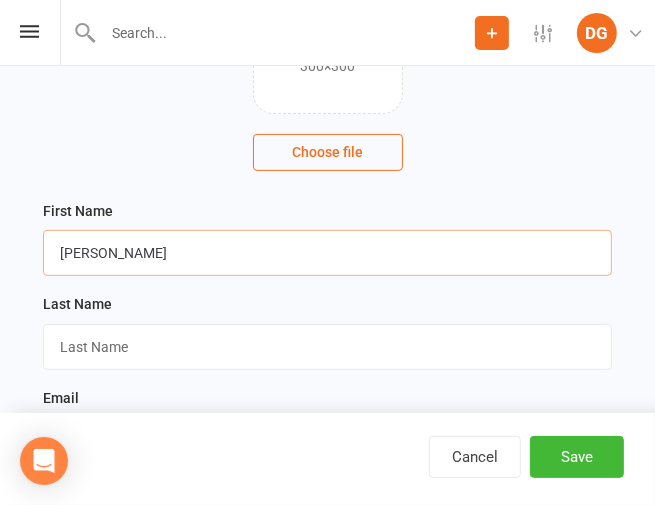 type on "[PERSON_NAME]" 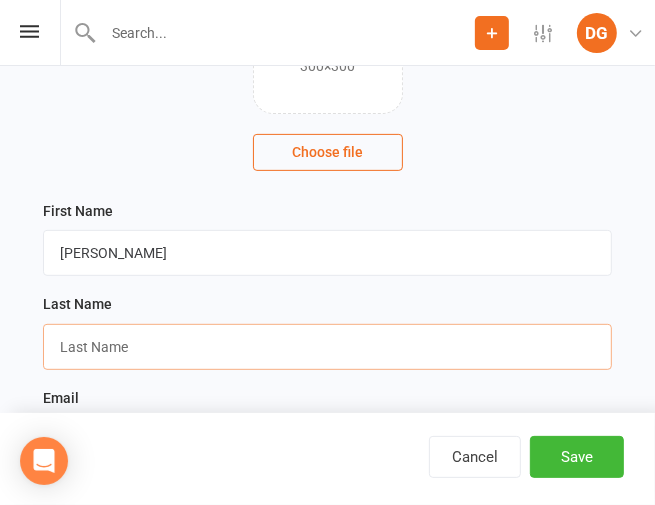 click at bounding box center [327, 347] 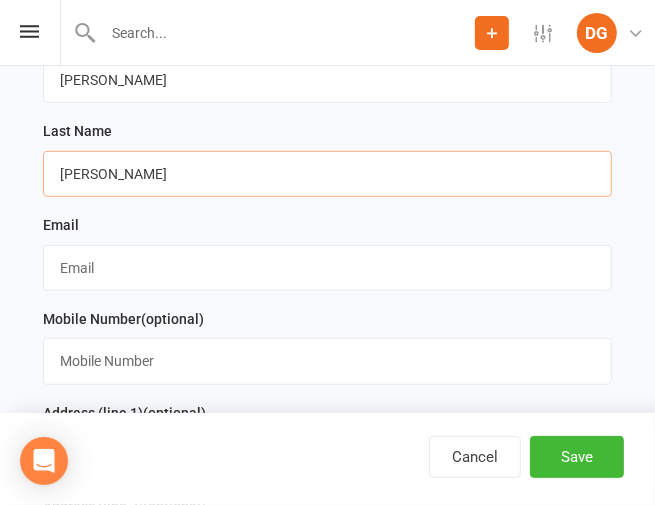 scroll, scrollTop: 417, scrollLeft: 0, axis: vertical 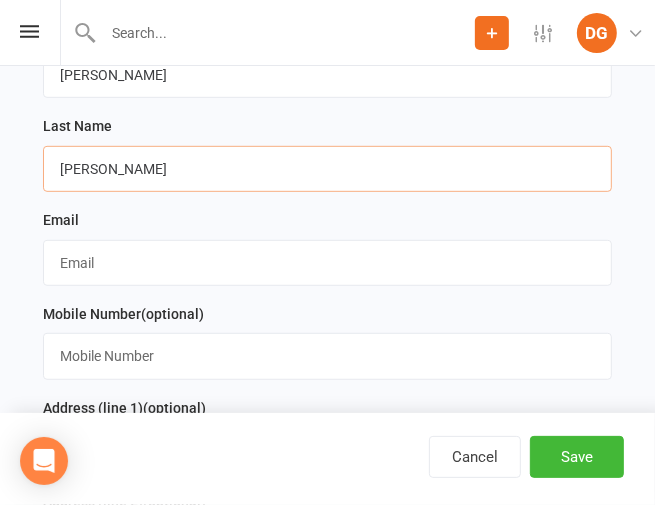 type on "[PERSON_NAME]" 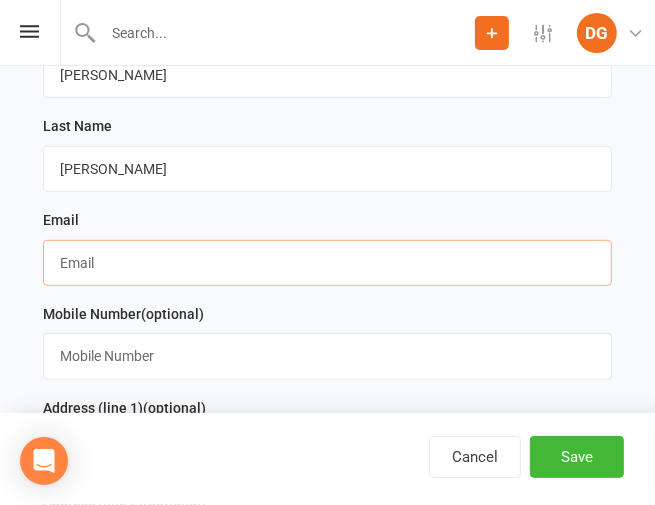 click at bounding box center (327, 263) 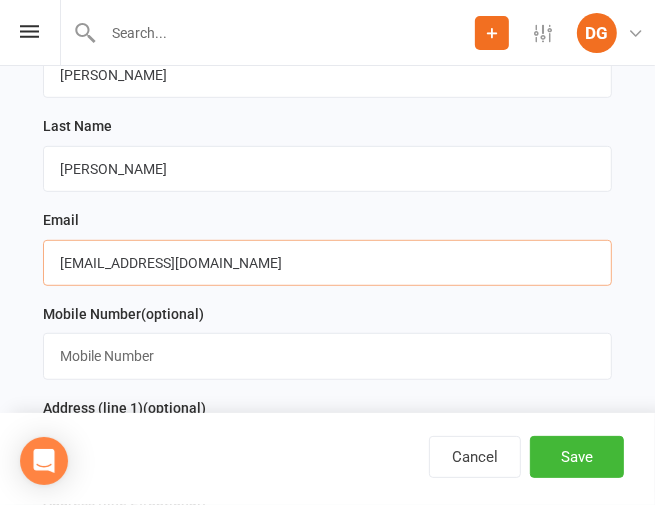 type on "[EMAIL_ADDRESS][DOMAIN_NAME]" 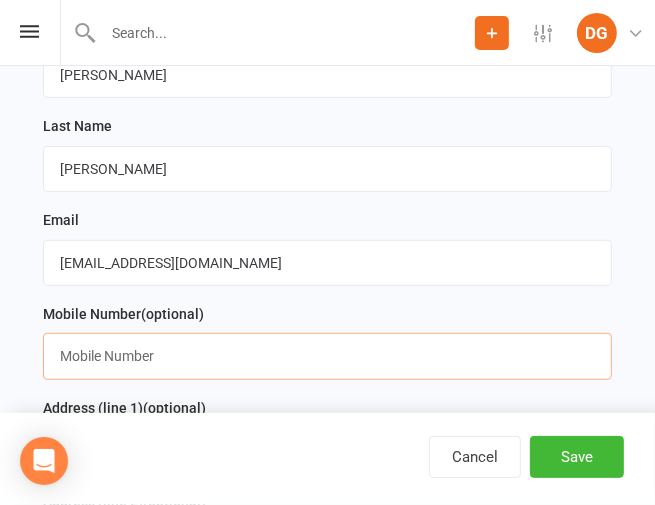 click at bounding box center (327, 356) 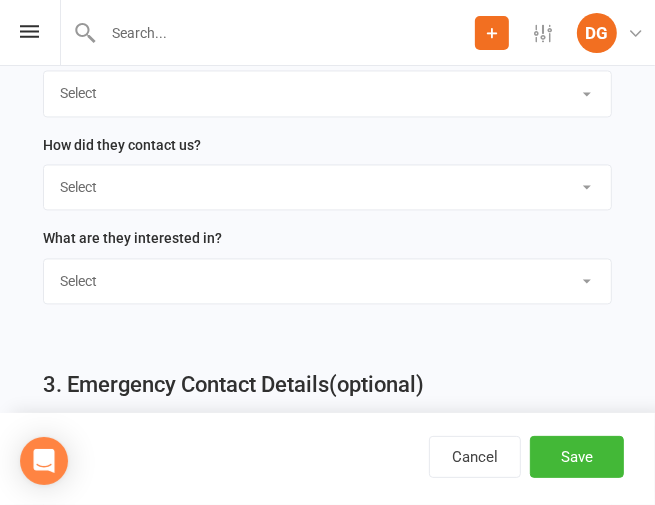 scroll, scrollTop: 1726, scrollLeft: 0, axis: vertical 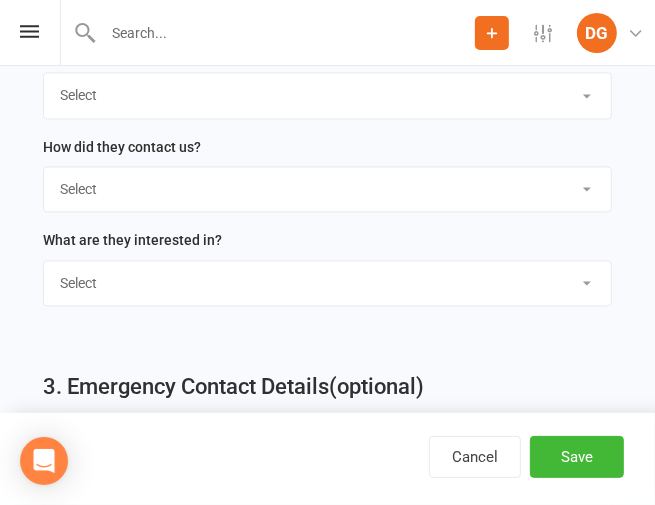 type on "[PHONE_NUMBER]" 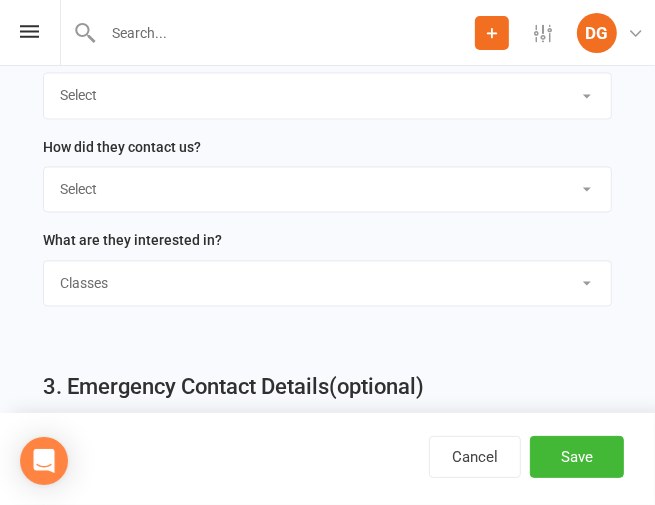 click on "Select Classes Personal Training Weight Loss Body Building De-Stressing Diet/Food Plan Increasing Fitness Competition Training" at bounding box center (327, 283) 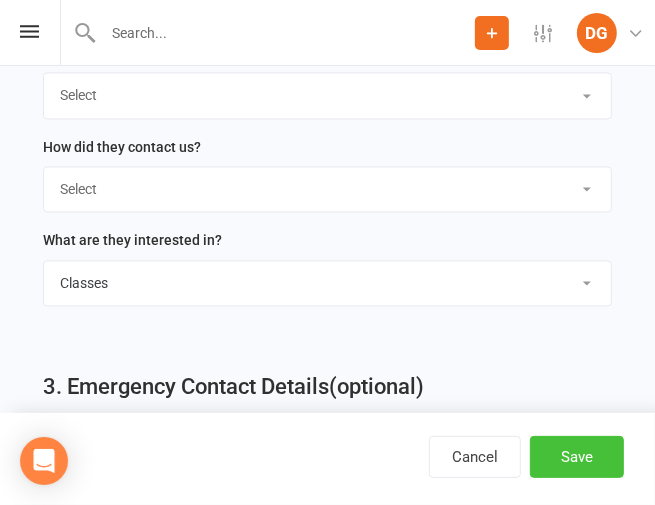 click on "Save" at bounding box center [577, 457] 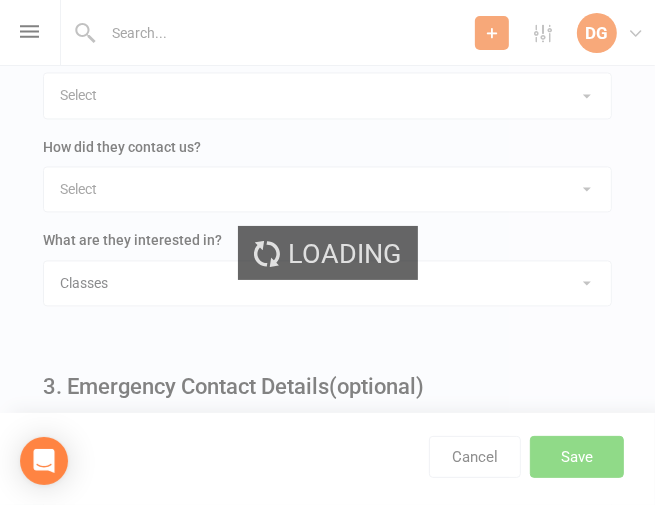 scroll, scrollTop: 0, scrollLeft: 0, axis: both 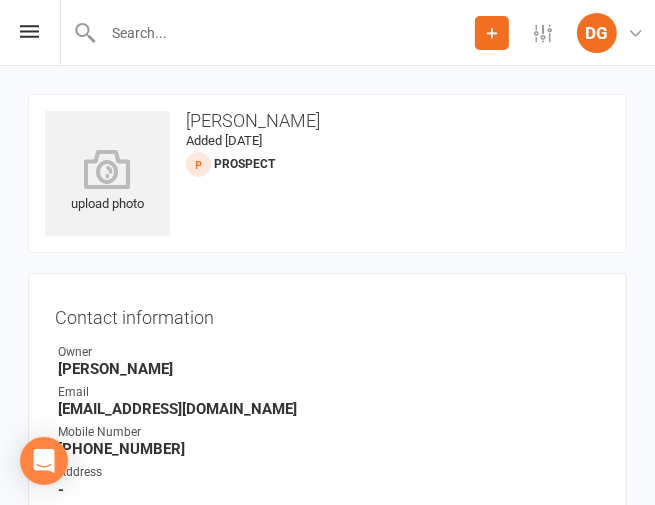 click on "Prospect
Member
Non-attending contact
Class / event
Appointment
Task
Membership plan
Bulk message
Add
Settings Membership Plans Event Templates Appointment Types Mobile App  Website Image Library Customize Contacts Bulk Imports Users Account Profile Clubworx API DG [PERSON_NAME] Boz [MEDICAL_DATA] Studio My profile Help Terms & conditions  Privacy policy  Sign out" at bounding box center [327, 33] 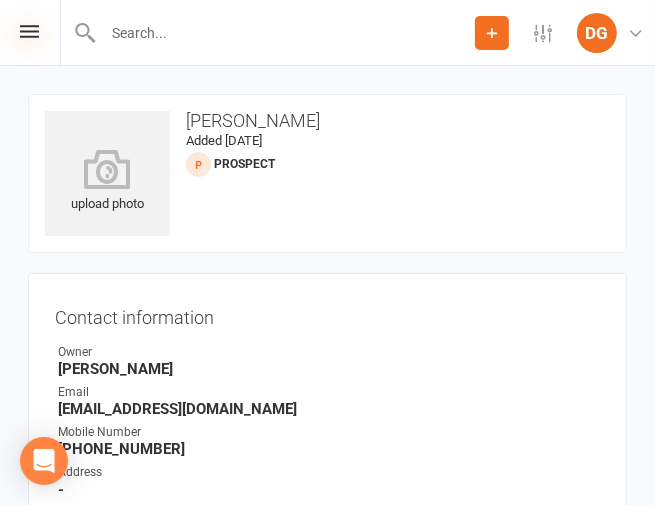 click at bounding box center (29, 31) 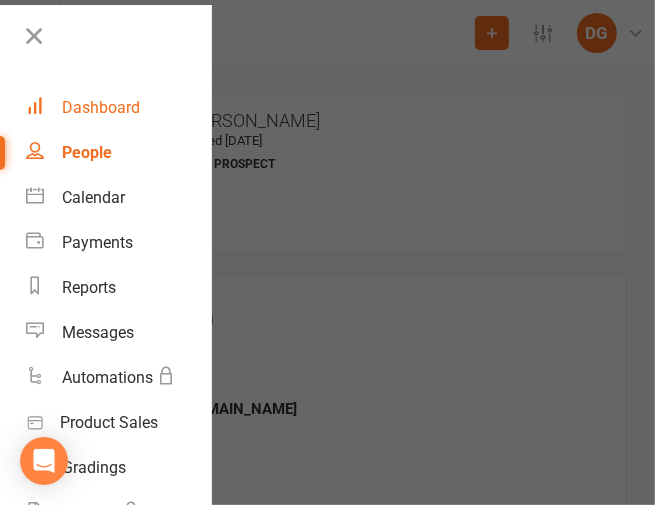click on "Dashboard" at bounding box center [101, 107] 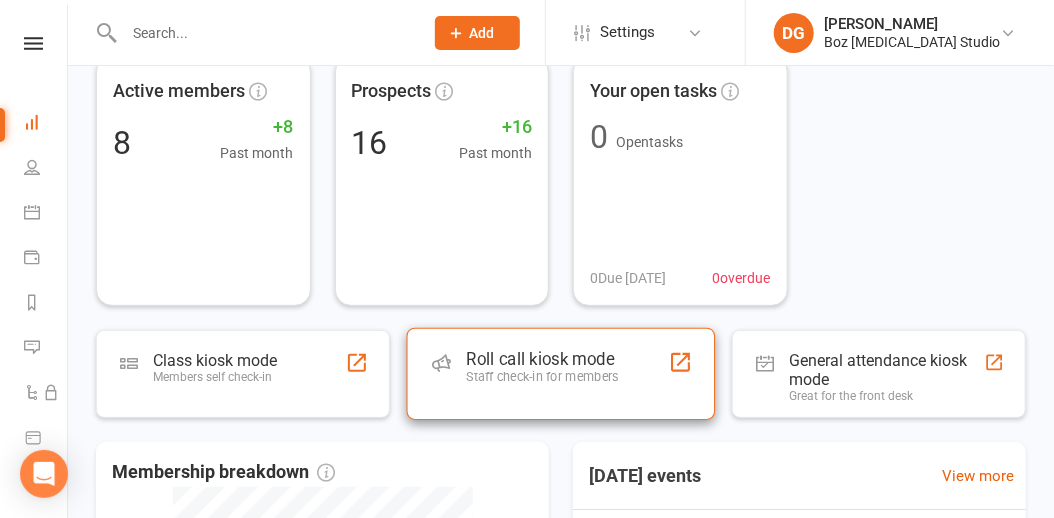 scroll, scrollTop: 106, scrollLeft: 0, axis: vertical 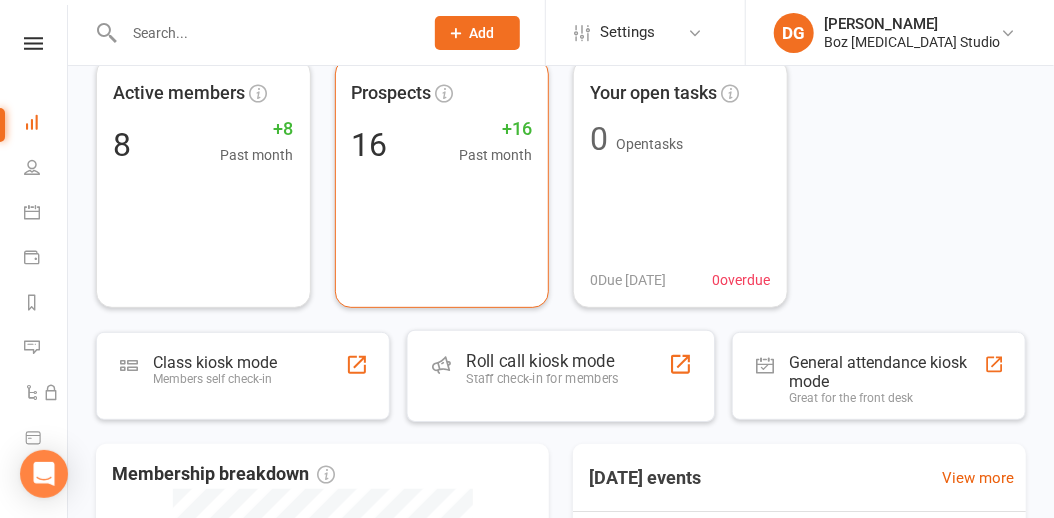 click on "Prospects 16 +16 Past month" at bounding box center [442, 183] 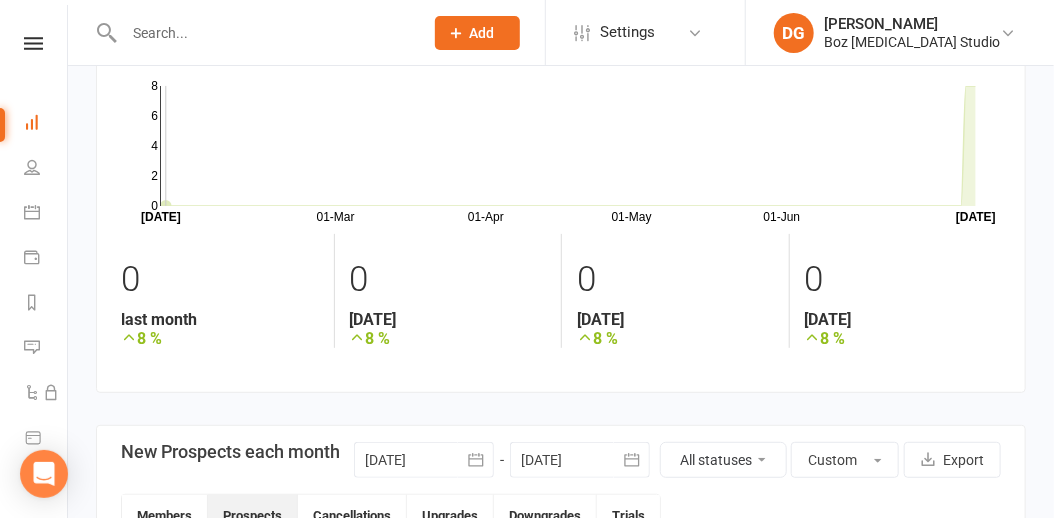 scroll, scrollTop: 0, scrollLeft: 0, axis: both 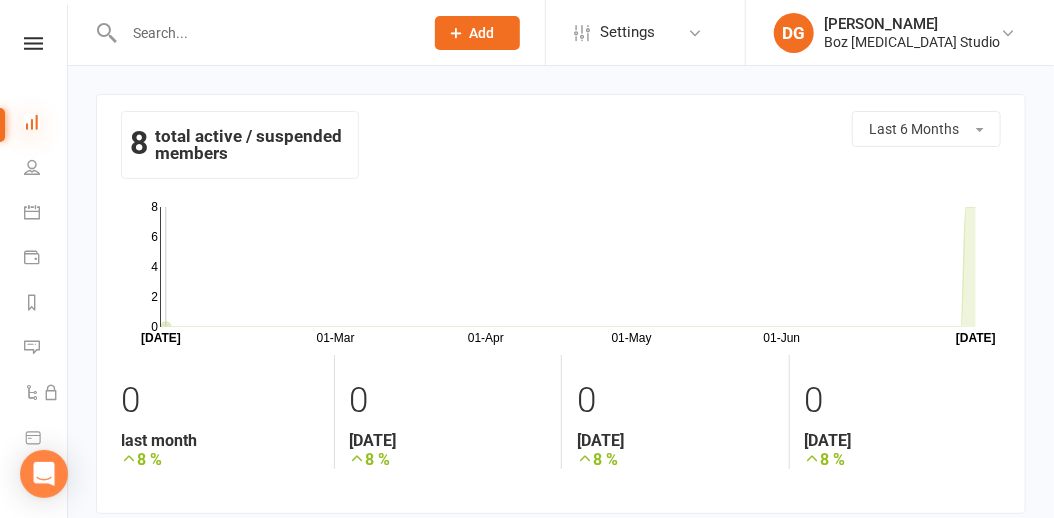 click at bounding box center (32, 122) 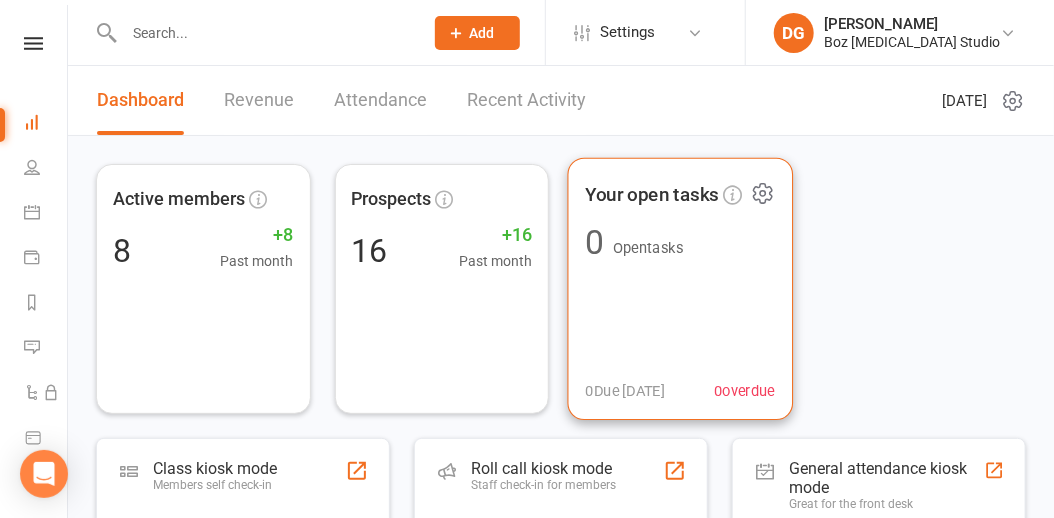 click on "Your open tasks     0 Open  tasks 0  Due [DATE] 0  overdue" at bounding box center (680, 289) 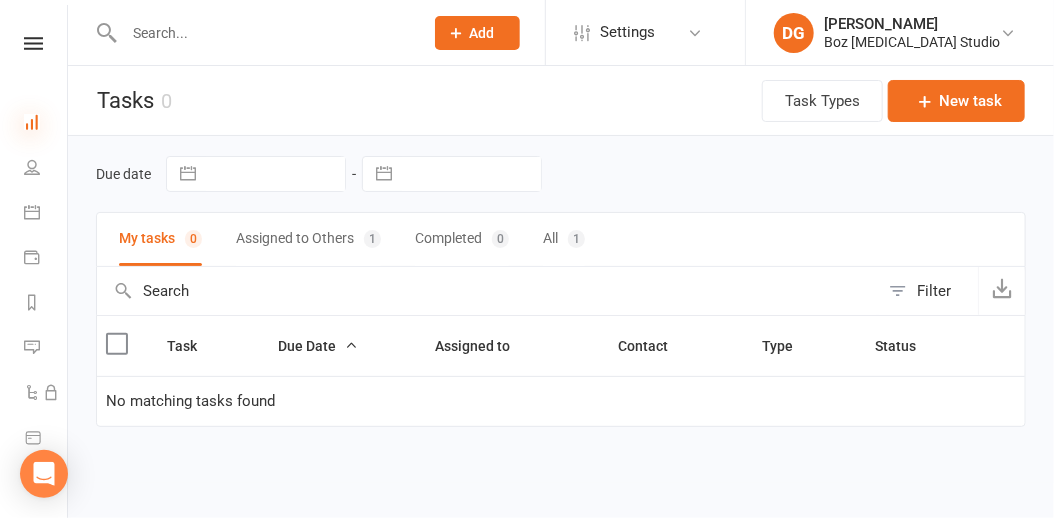 click at bounding box center (32, 122) 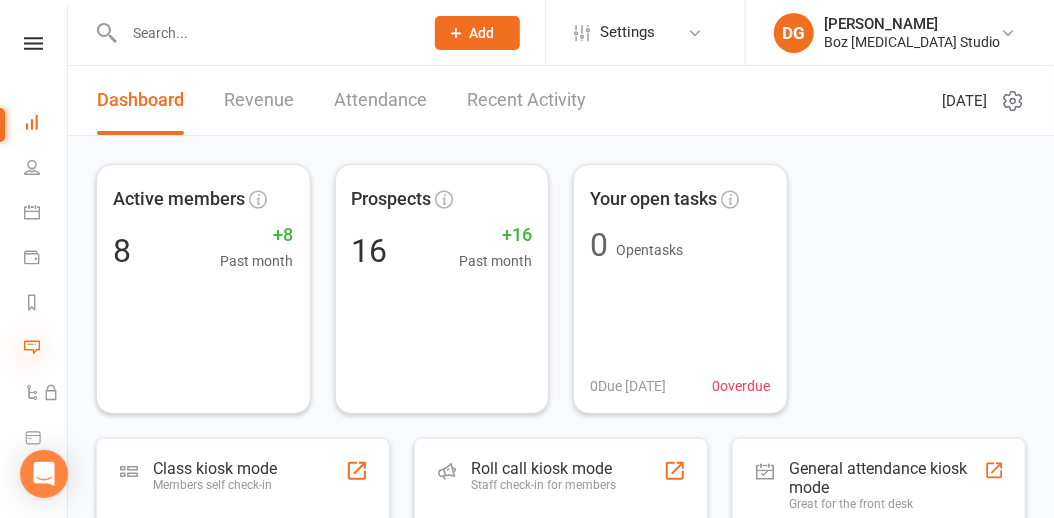 click at bounding box center [32, 347] 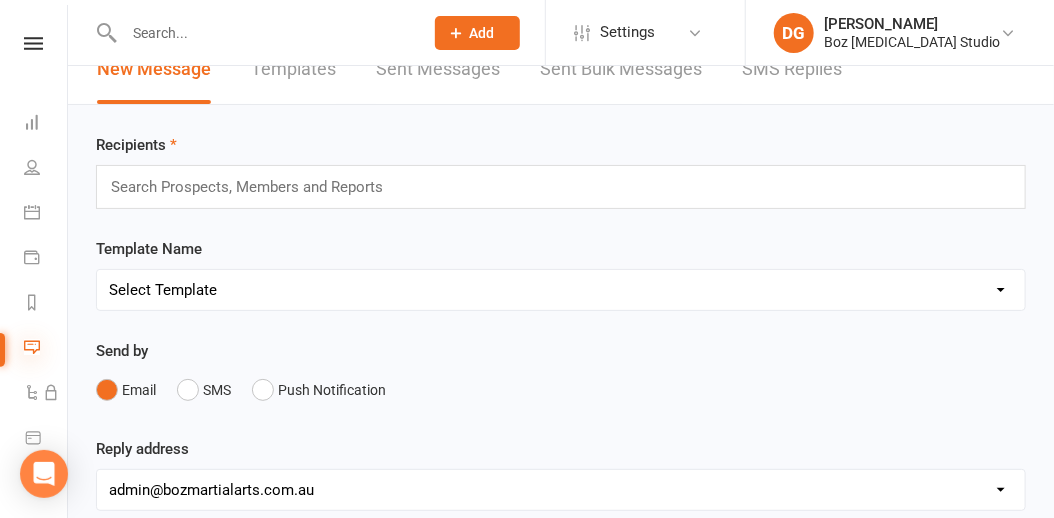 scroll, scrollTop: 0, scrollLeft: 0, axis: both 